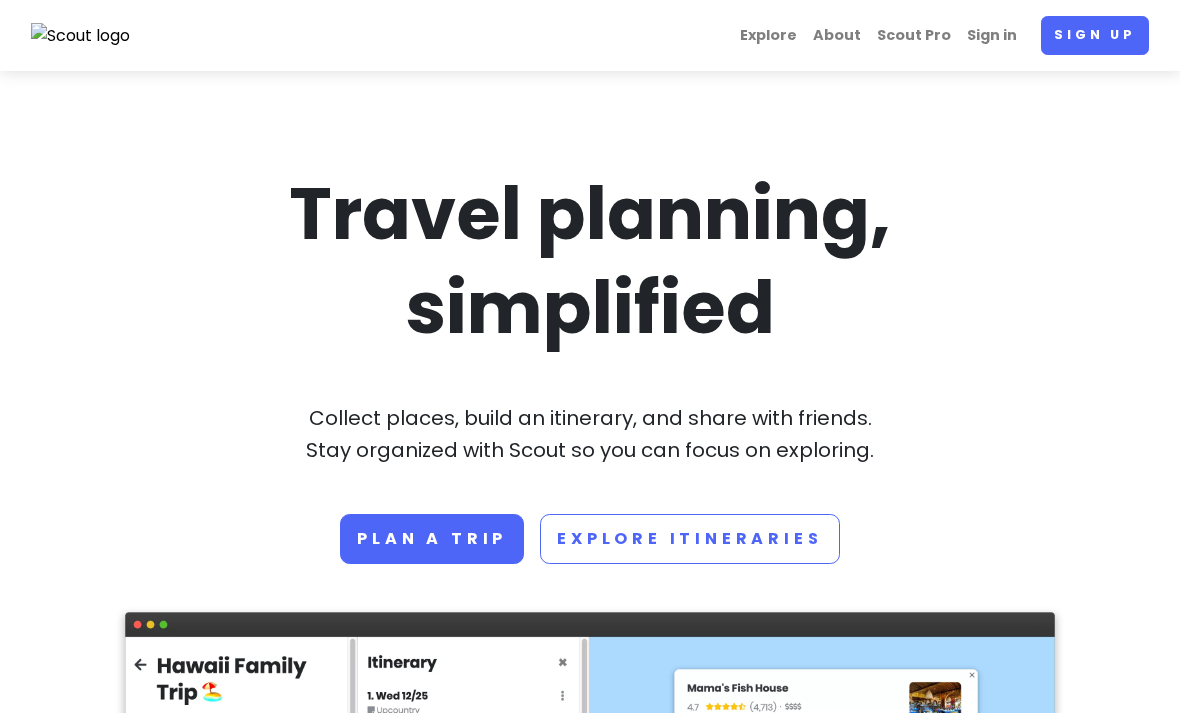 scroll, scrollTop: 0, scrollLeft: 0, axis: both 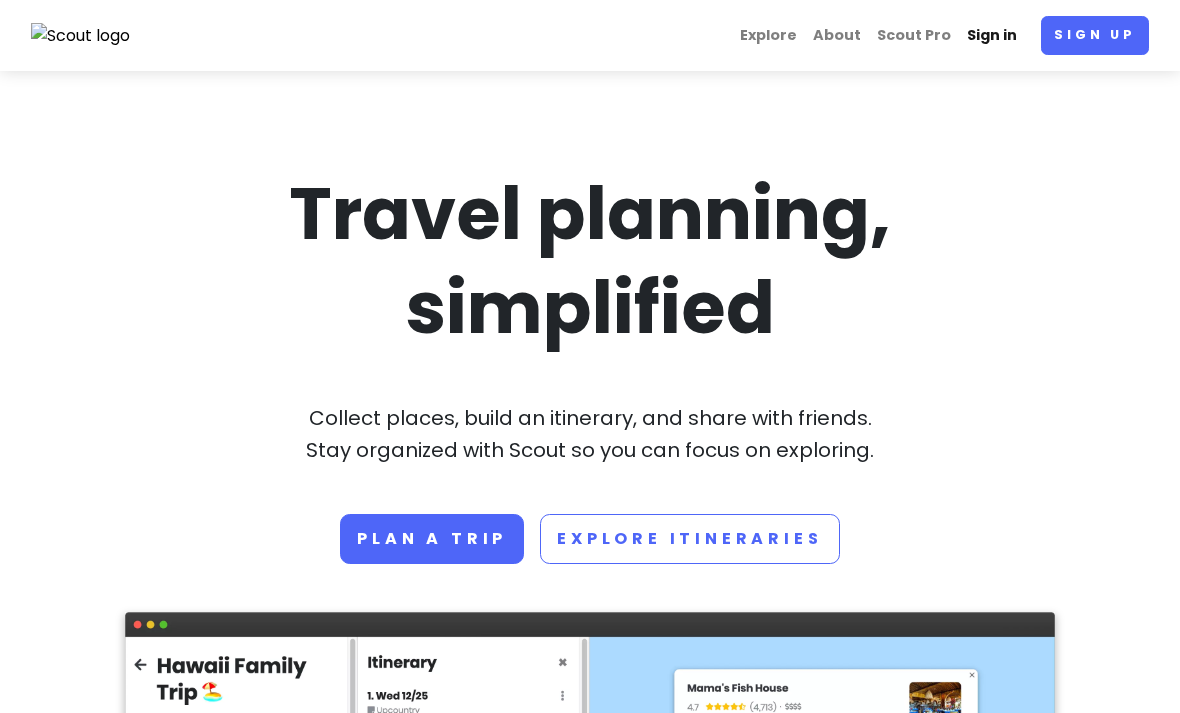 click on "Sign in" at bounding box center [992, 35] 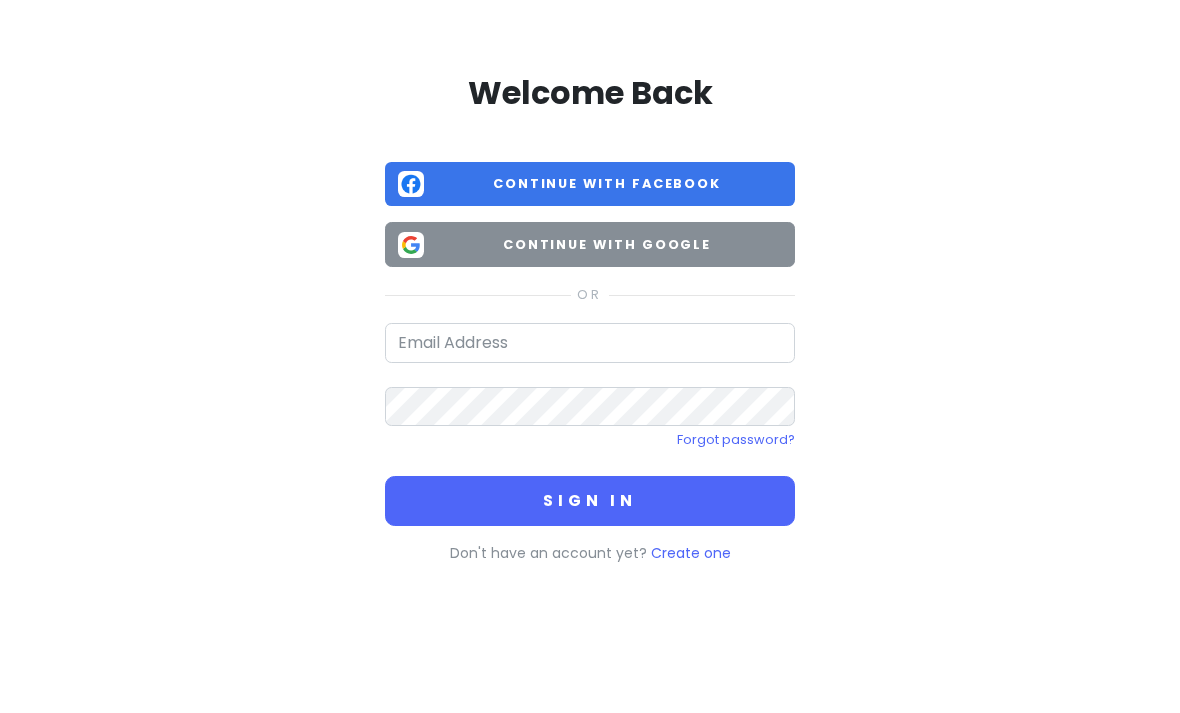 click on "Continue with Google" at bounding box center (590, 244) 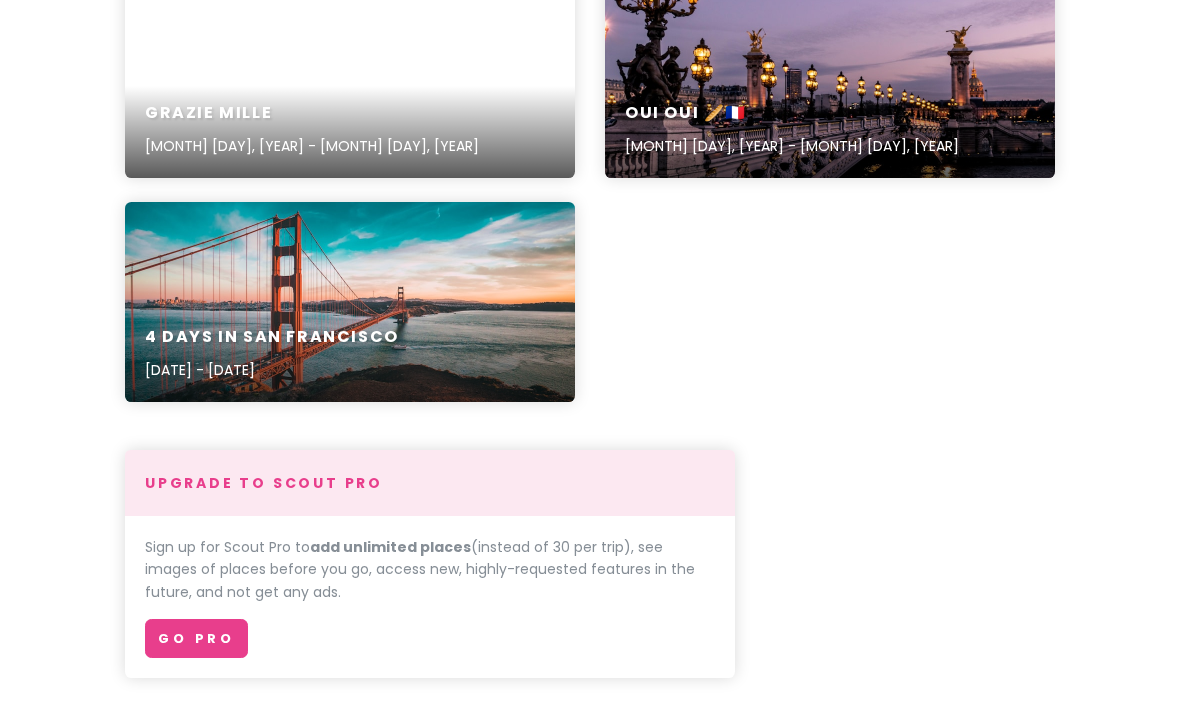scroll, scrollTop: 339, scrollLeft: 0, axis: vertical 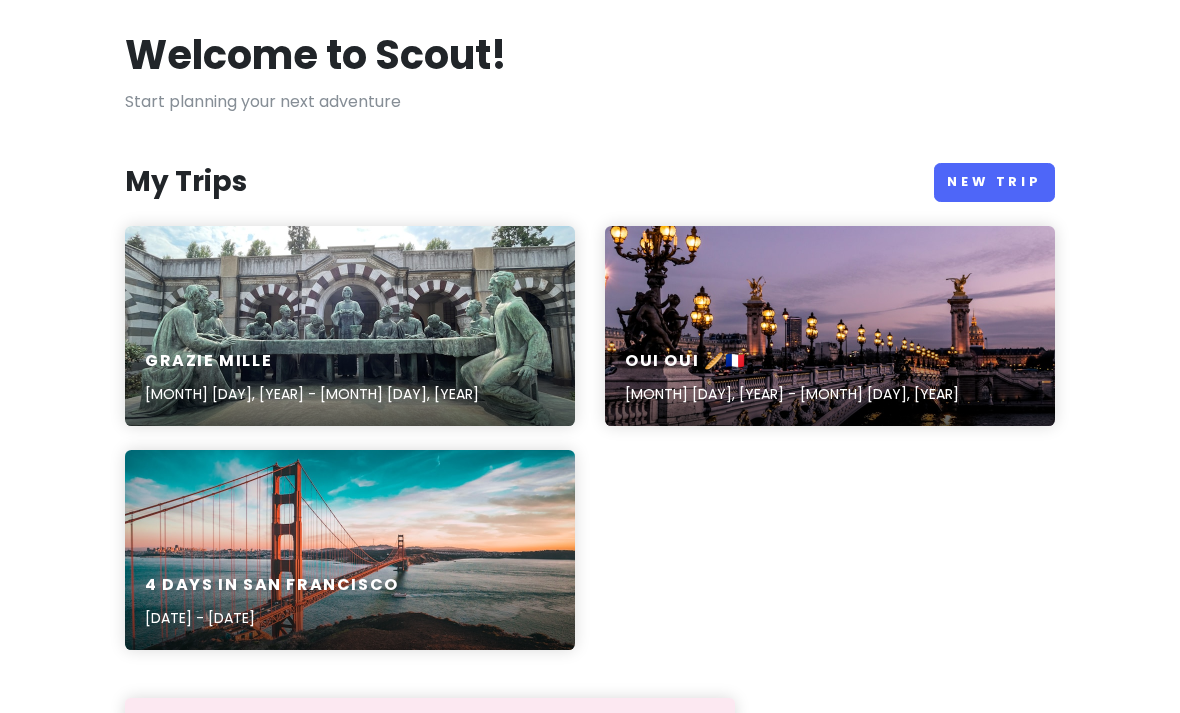 click on "[DURATION] in [CITY] [DATE] - [DATE]" at bounding box center [350, 551] 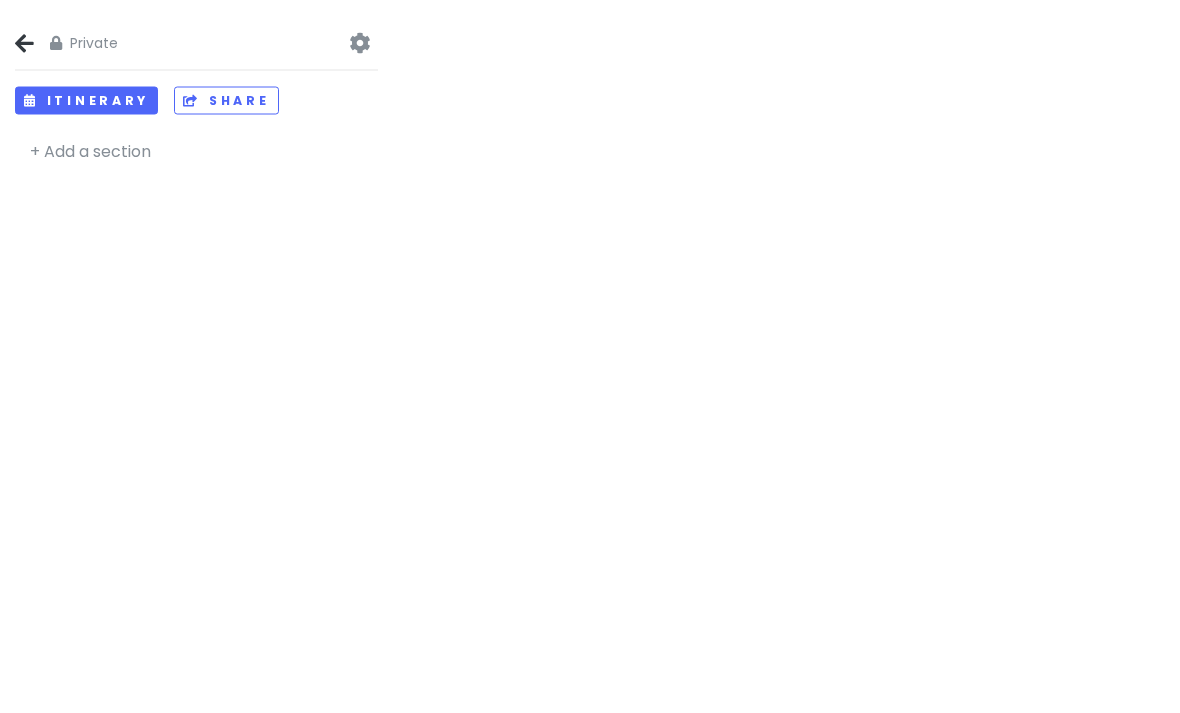 scroll, scrollTop: 0, scrollLeft: 0, axis: both 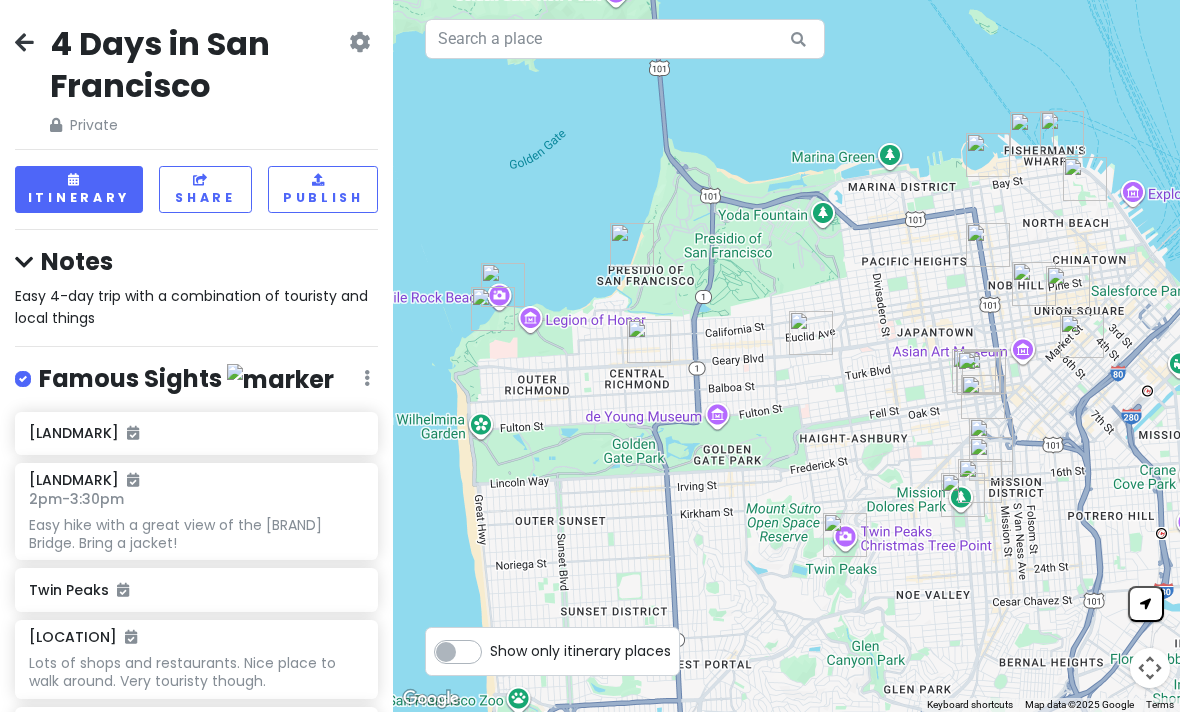 click at bounding box center (359, 43) 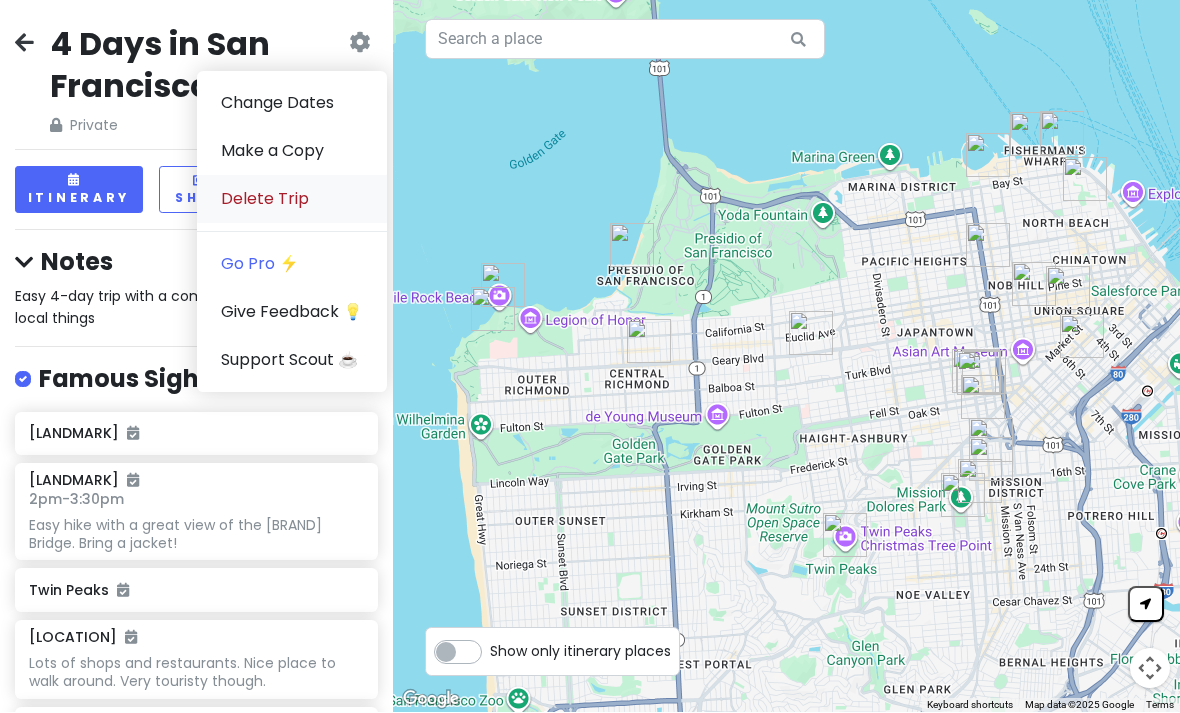 click on "Delete Trip" at bounding box center (292, 200) 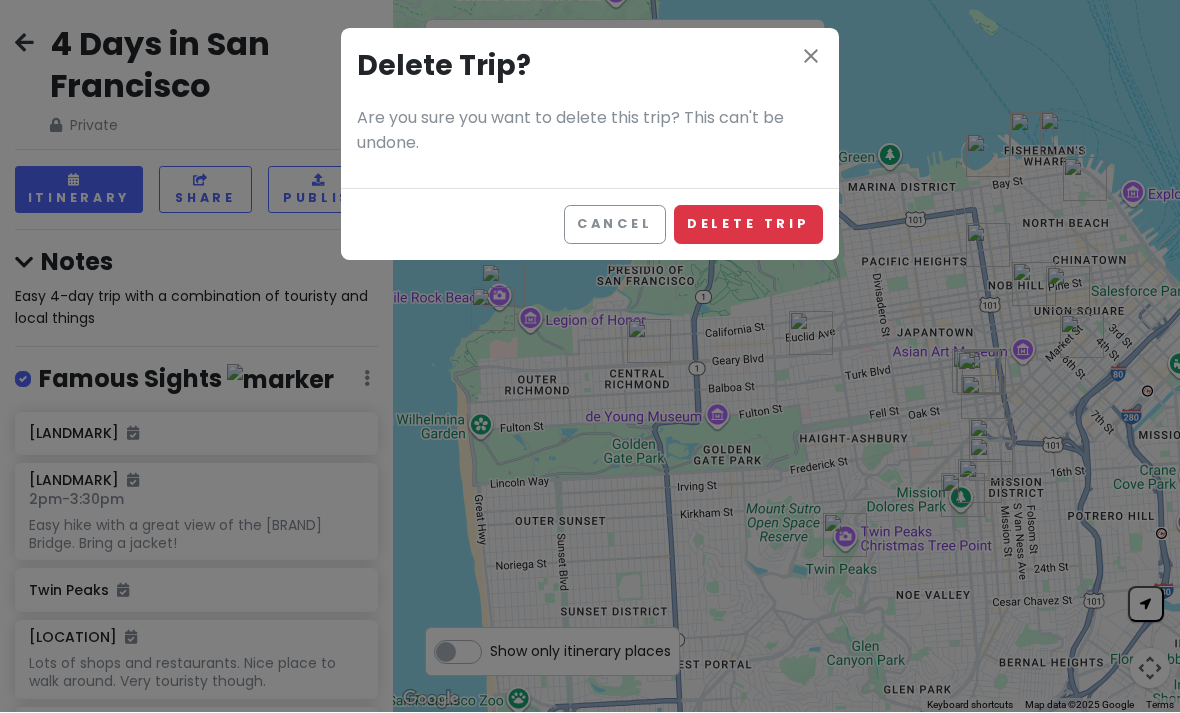 scroll, scrollTop: 66, scrollLeft: 0, axis: vertical 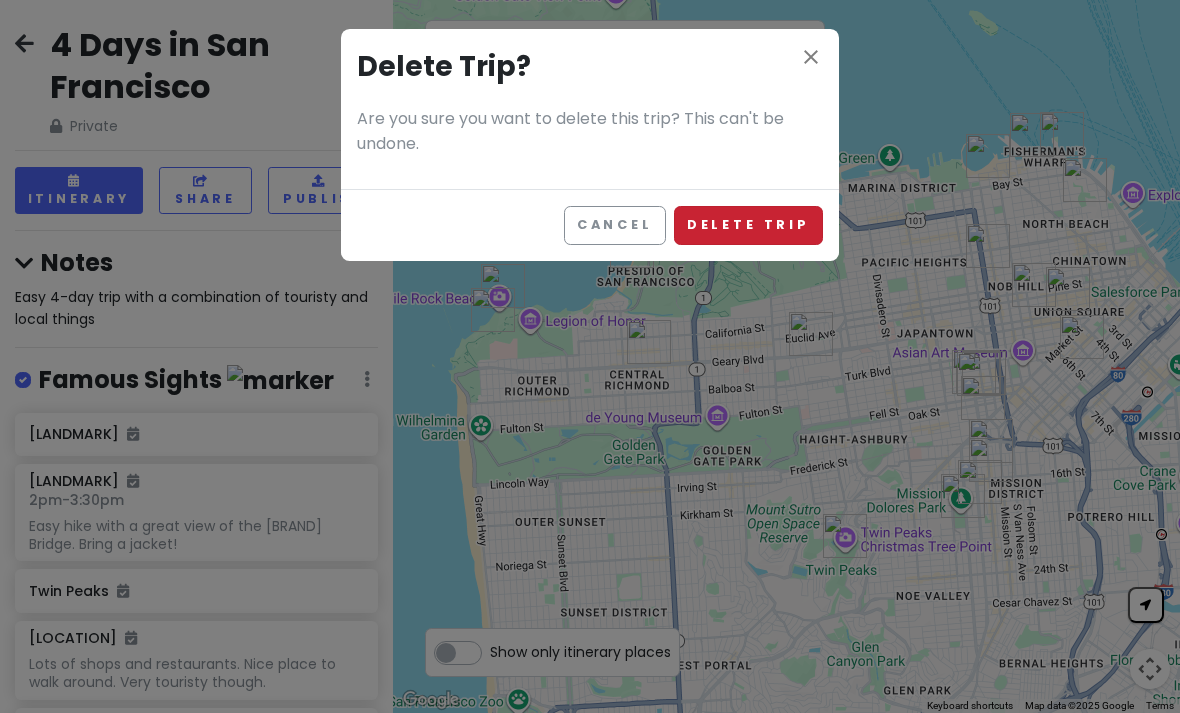 click on "Delete Trip" at bounding box center [748, 225] 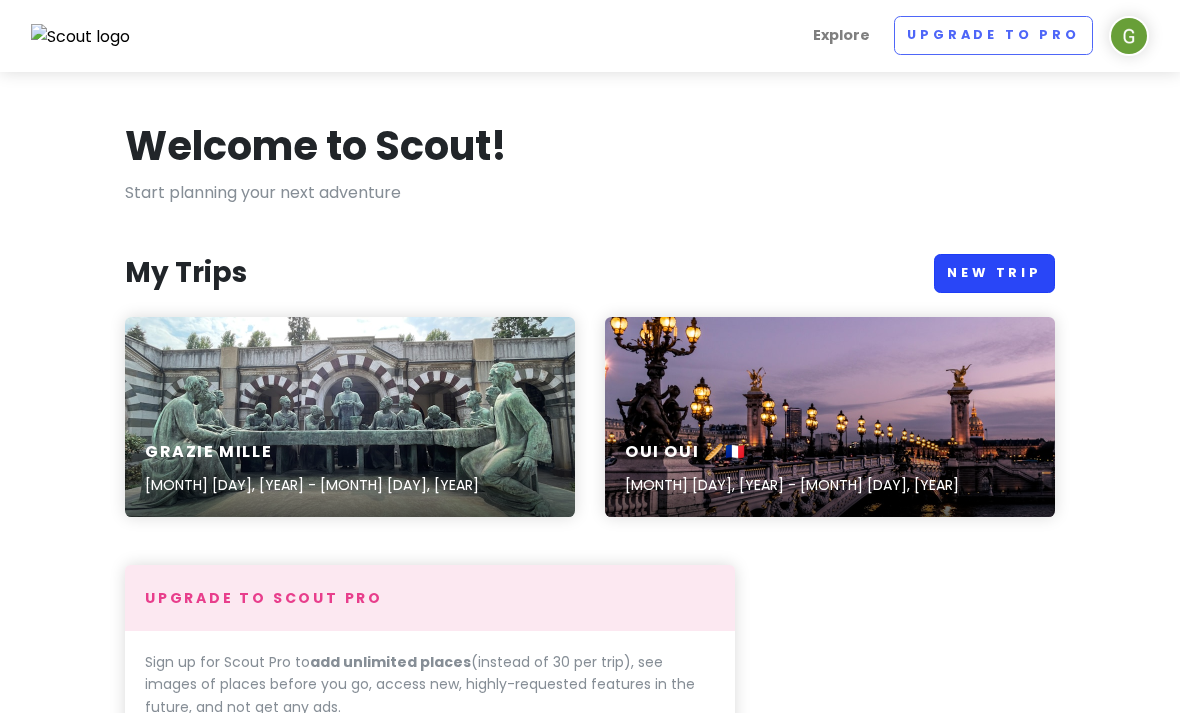 click on "New Trip" at bounding box center (994, 273) 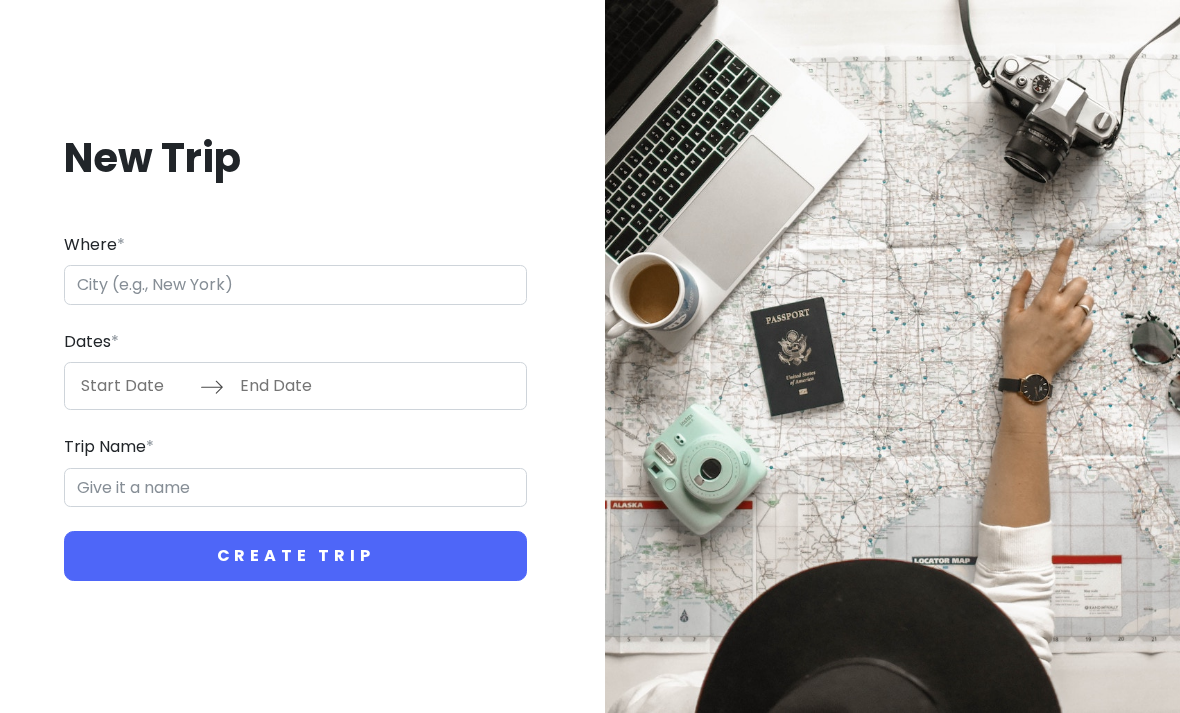 scroll, scrollTop: 66, scrollLeft: 0, axis: vertical 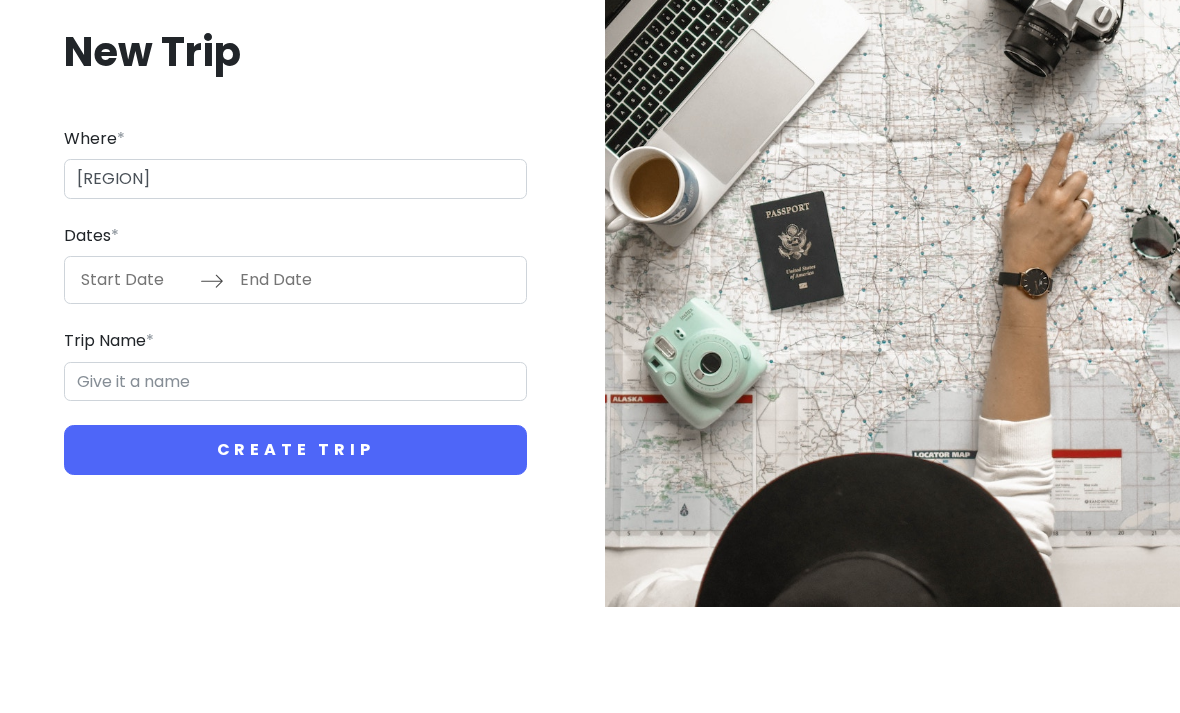 type on "[REGION]" 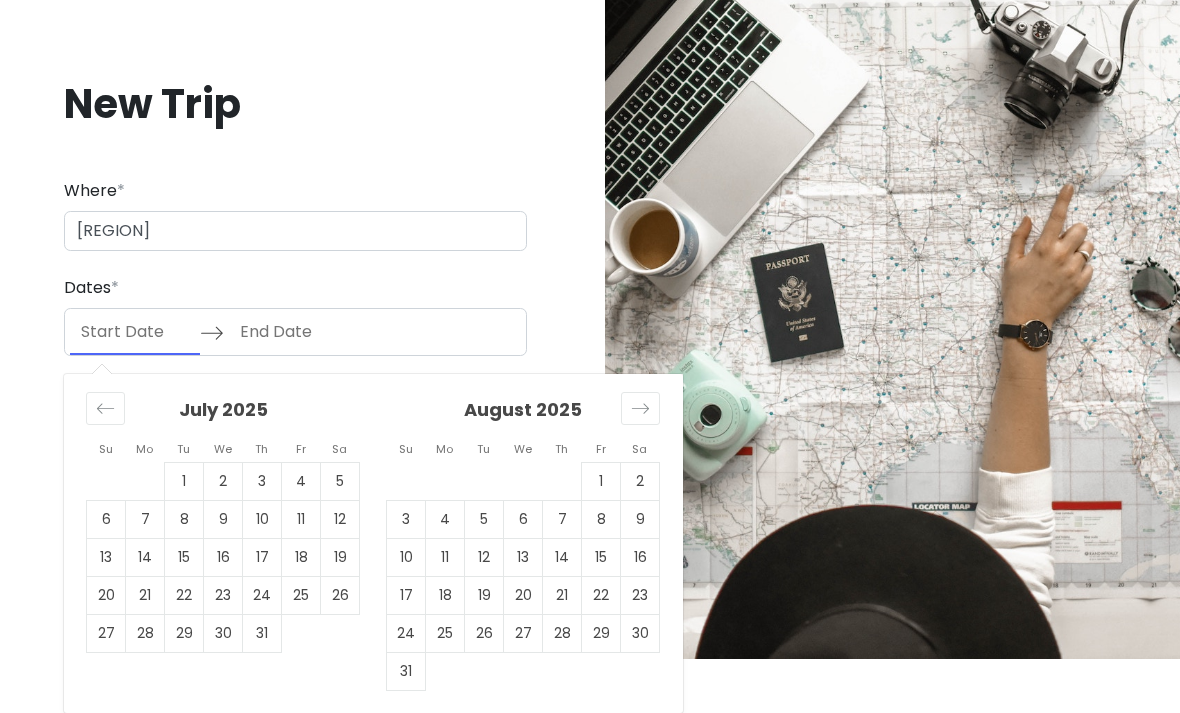 scroll, scrollTop: 86, scrollLeft: 0, axis: vertical 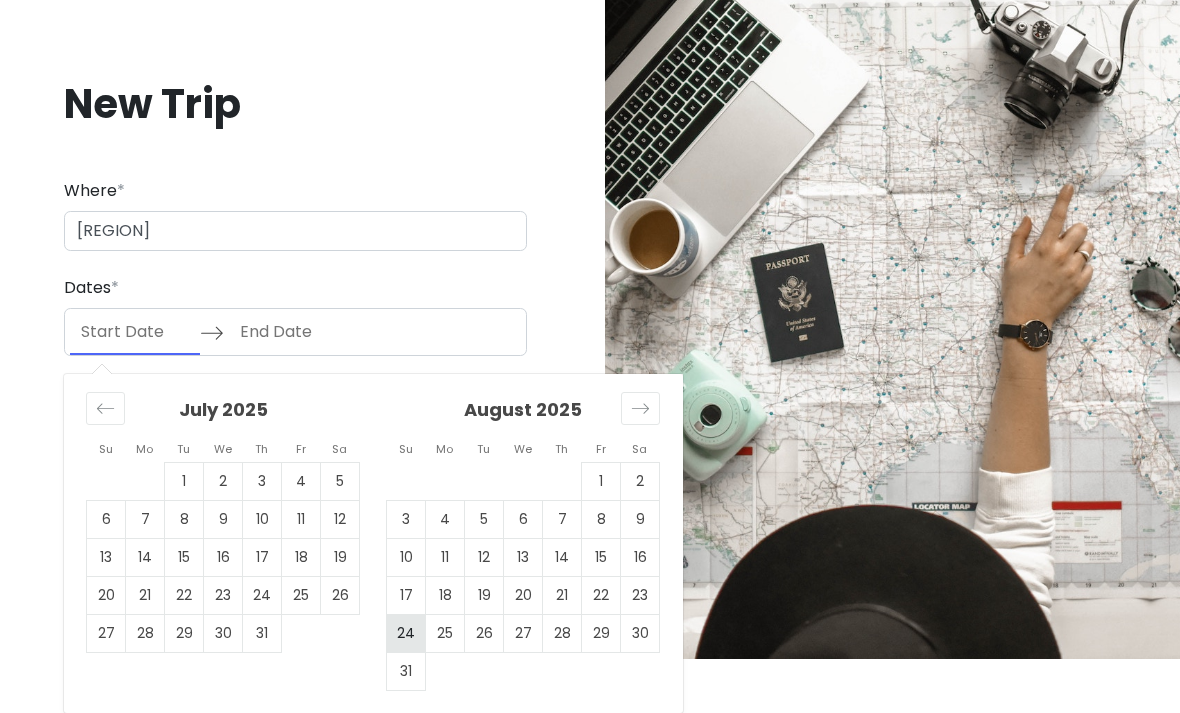 click on "24" at bounding box center (406, 634) 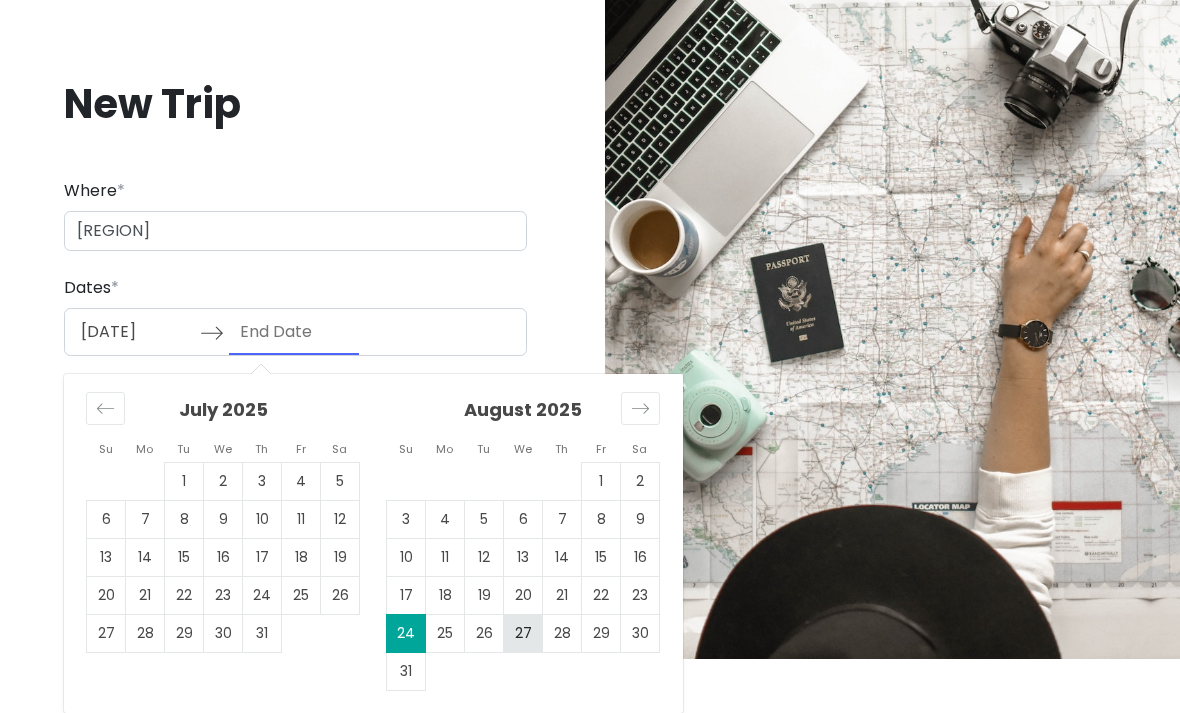 click on "27" at bounding box center [523, 634] 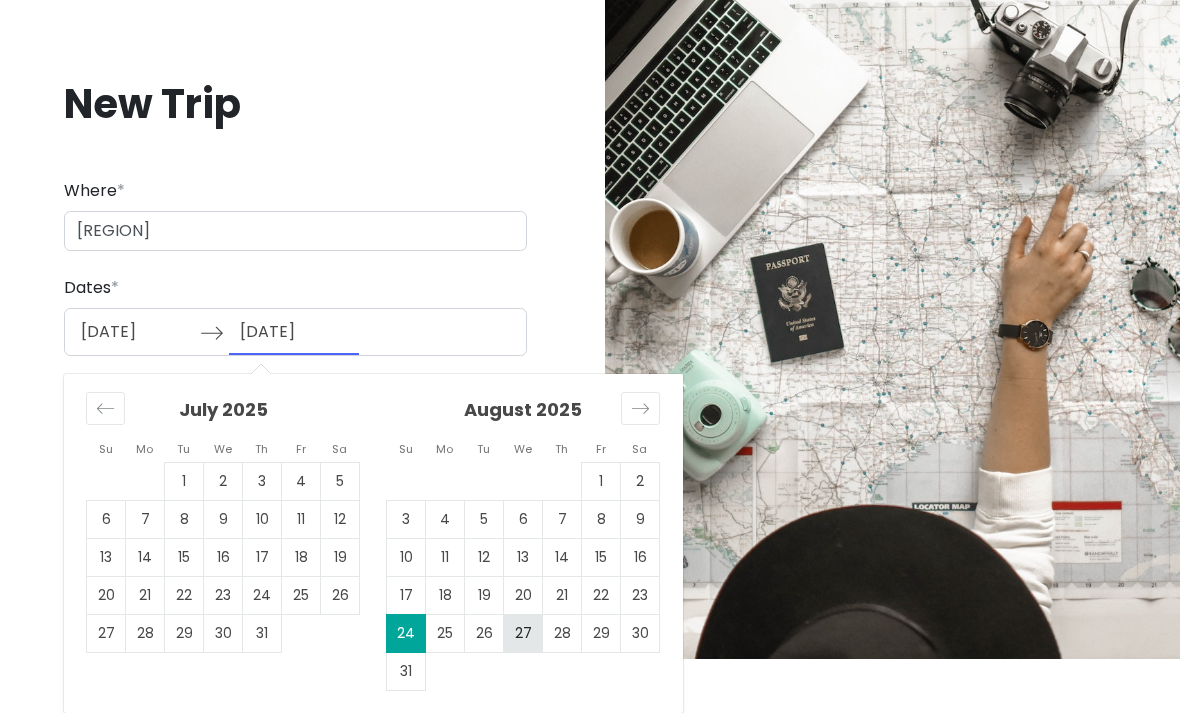 scroll, scrollTop: 66, scrollLeft: 0, axis: vertical 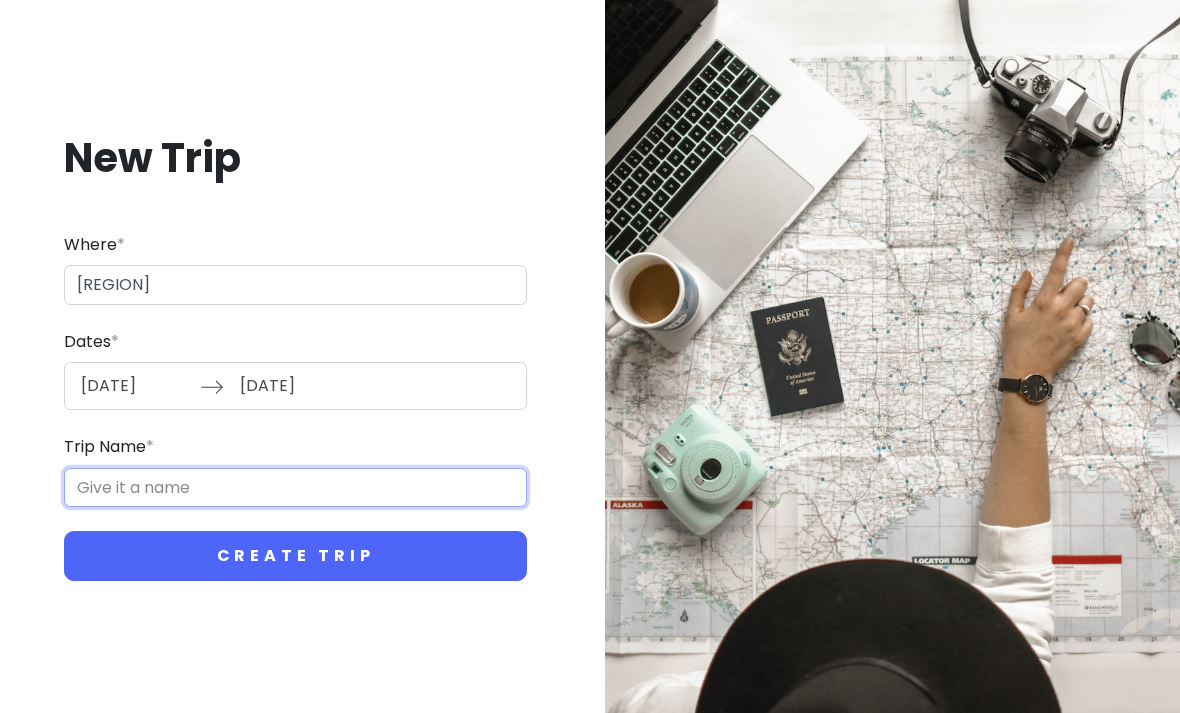 click on "Trip Name  *" at bounding box center (295, 488) 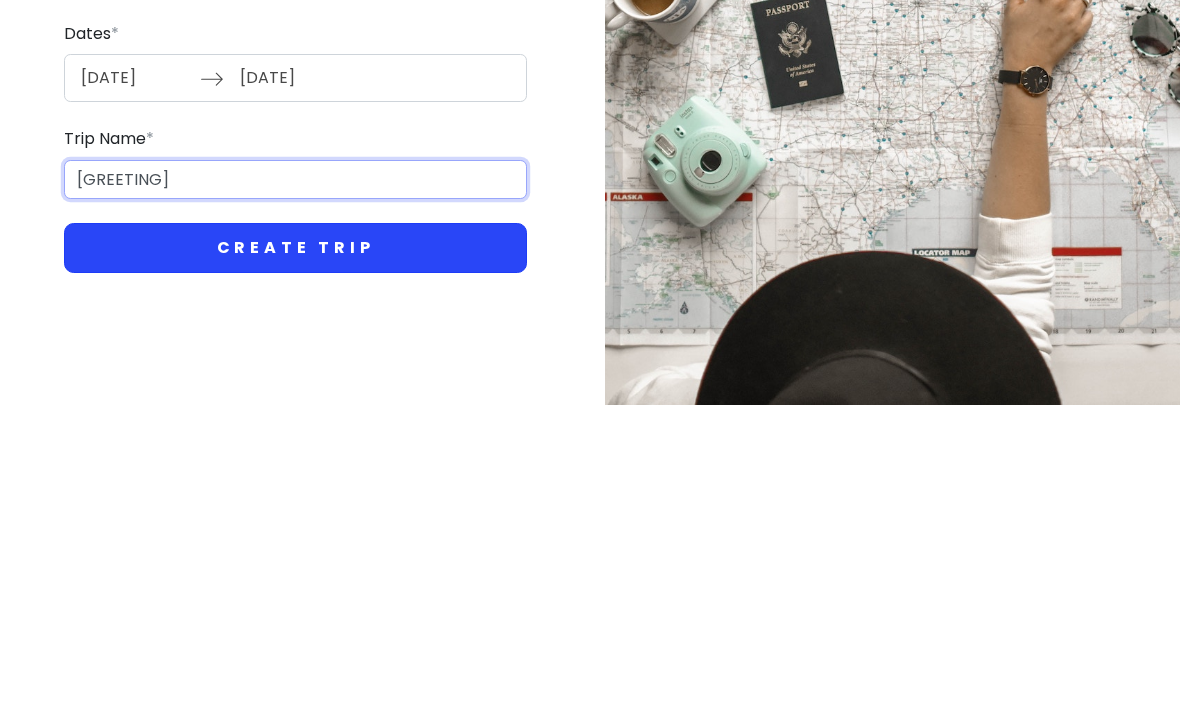 type on "[GREETING]" 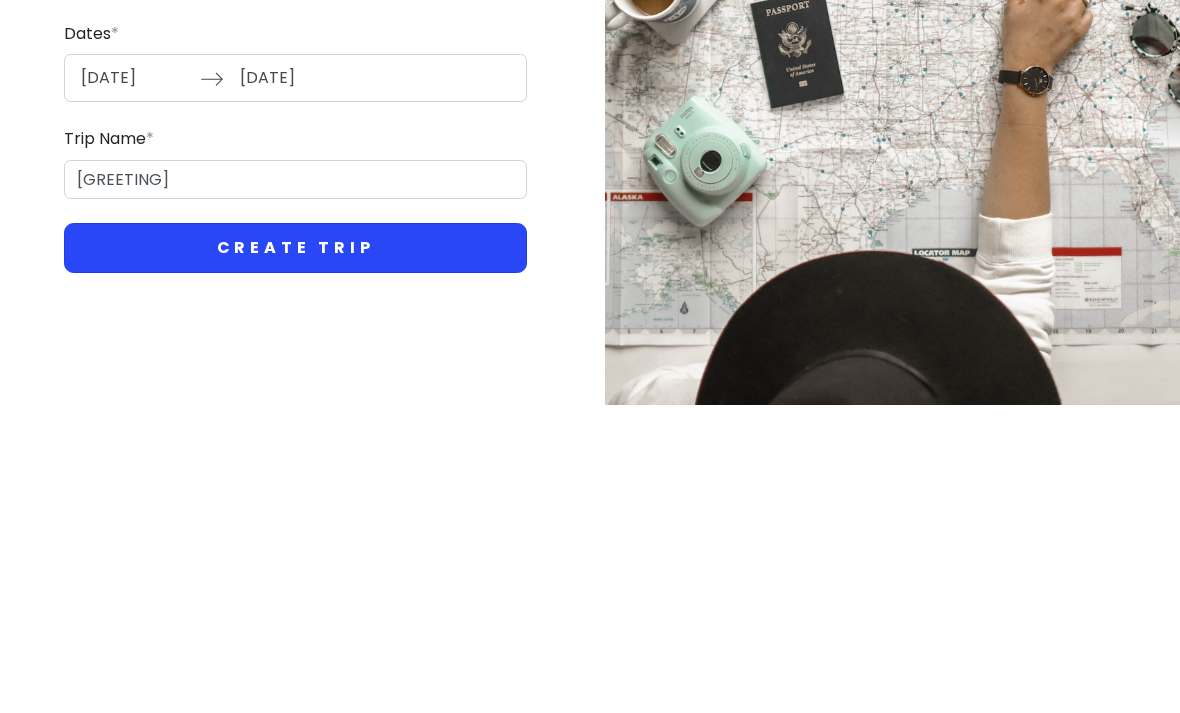 click on "Create Trip" at bounding box center [295, 556] 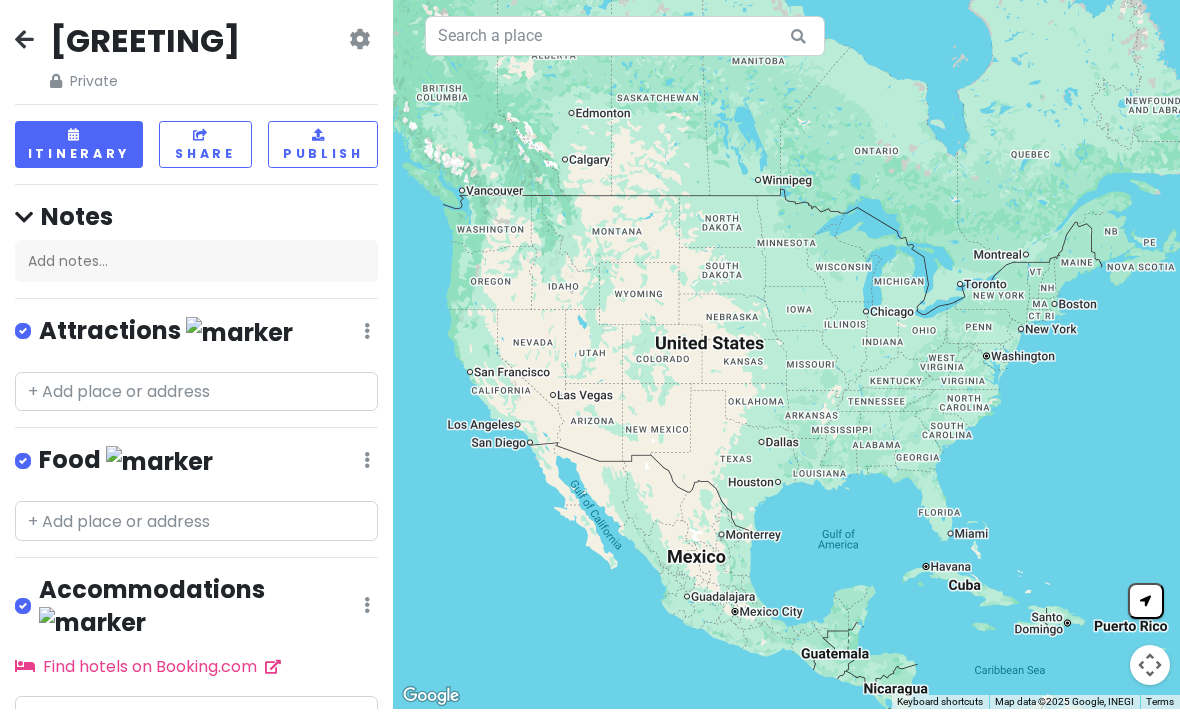 scroll, scrollTop: 0, scrollLeft: 0, axis: both 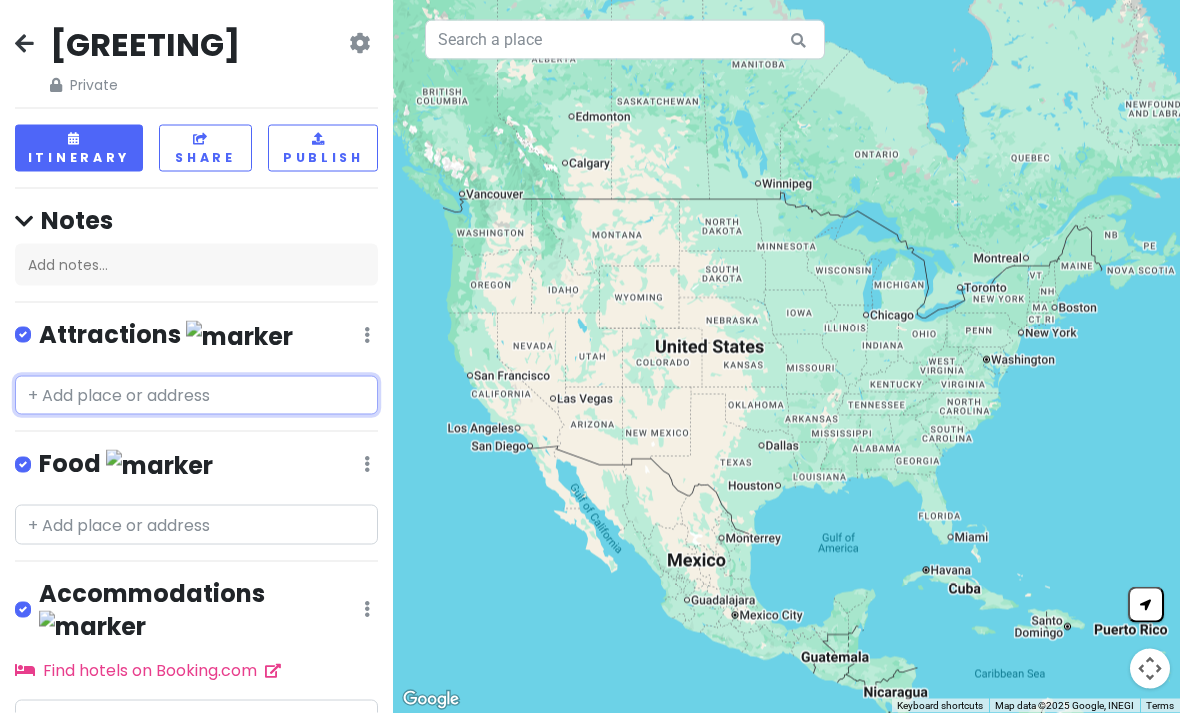 click at bounding box center [196, 396] 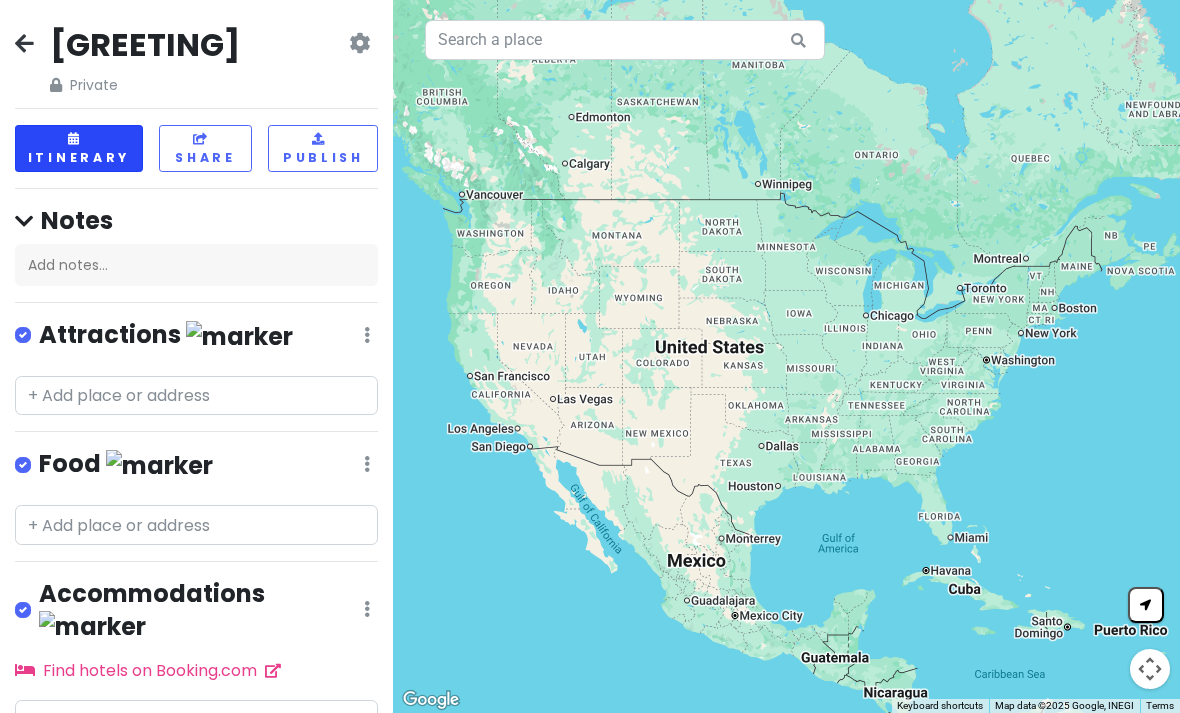 click on "Itinerary" at bounding box center [79, 148] 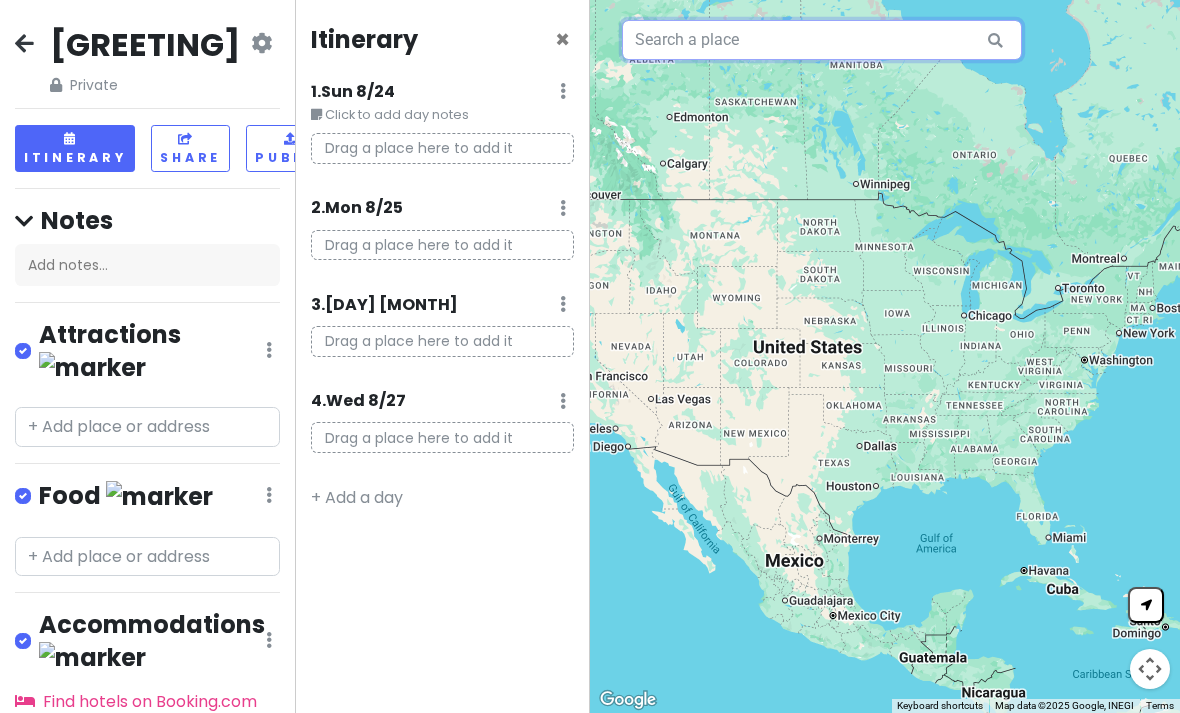 click at bounding box center (822, 40) 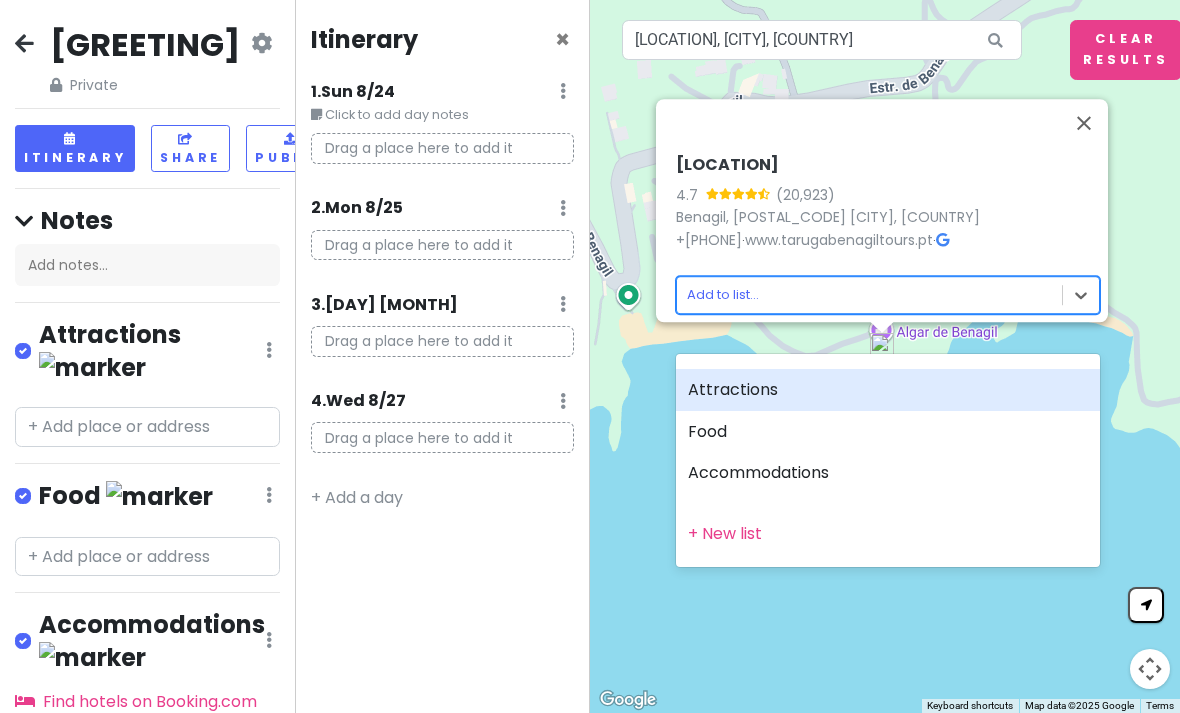 click on "Attractions" at bounding box center [888, 390] 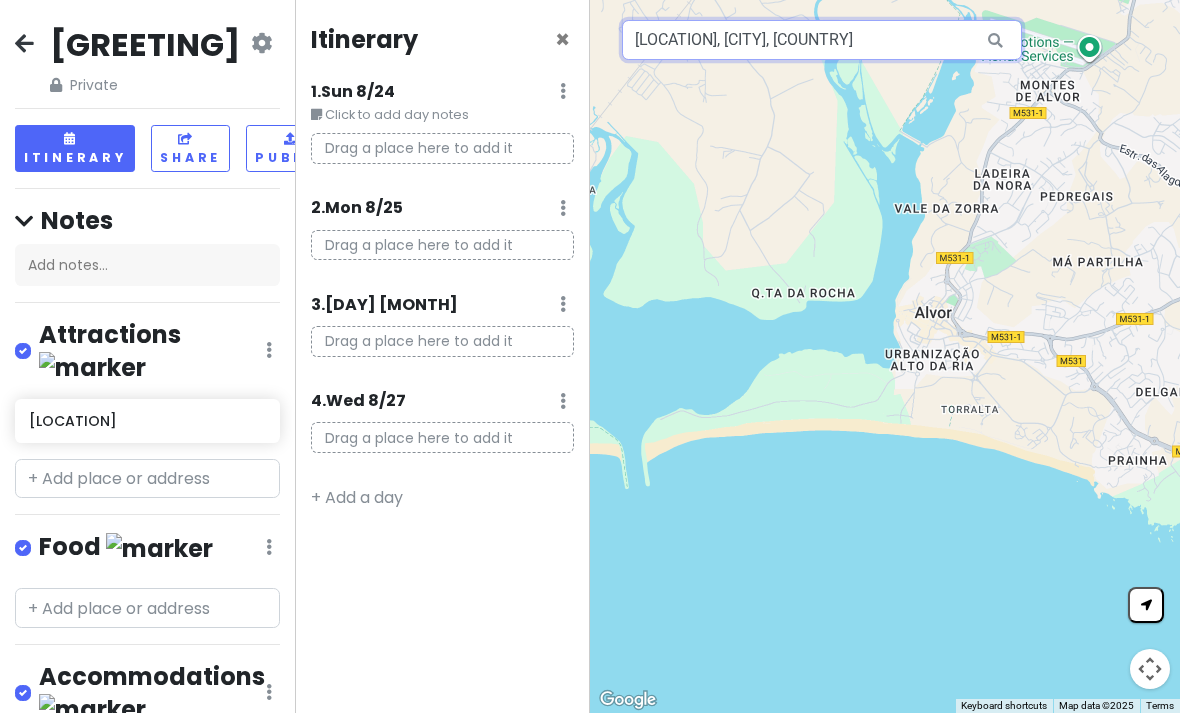 click on "[LOCATION], [CITY], [COUNTRY]" at bounding box center [822, 40] 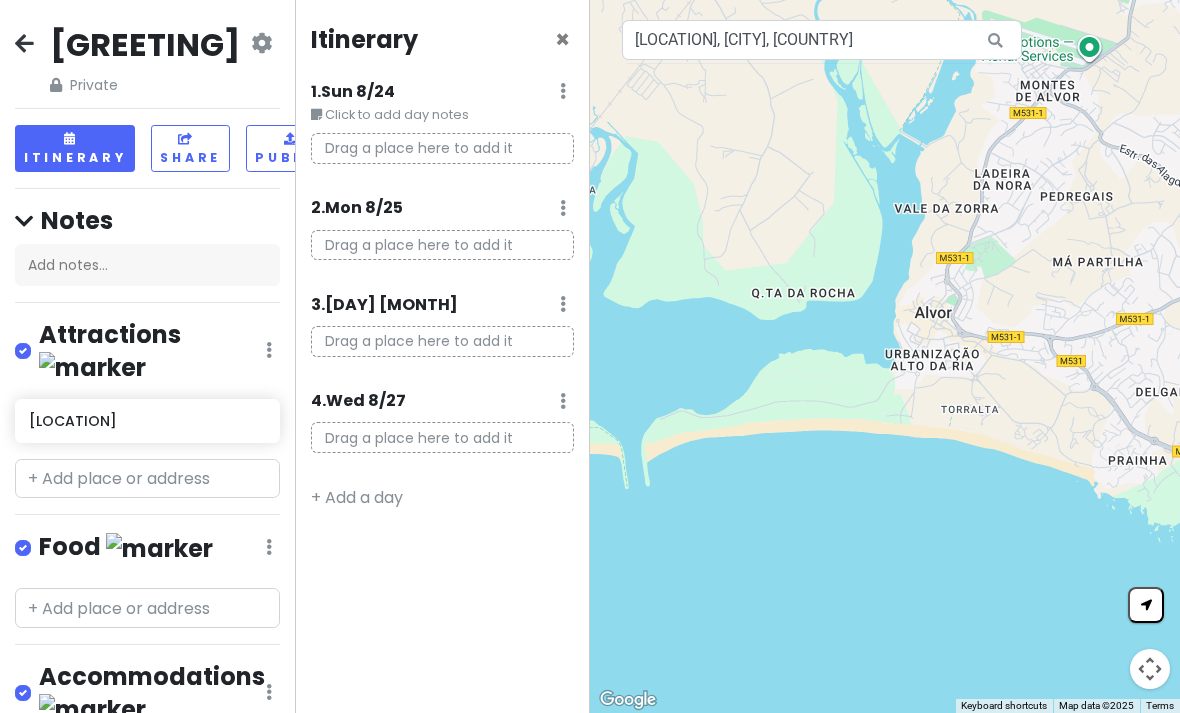 click on "To navigate, press the arrow keys." at bounding box center (885, 356) 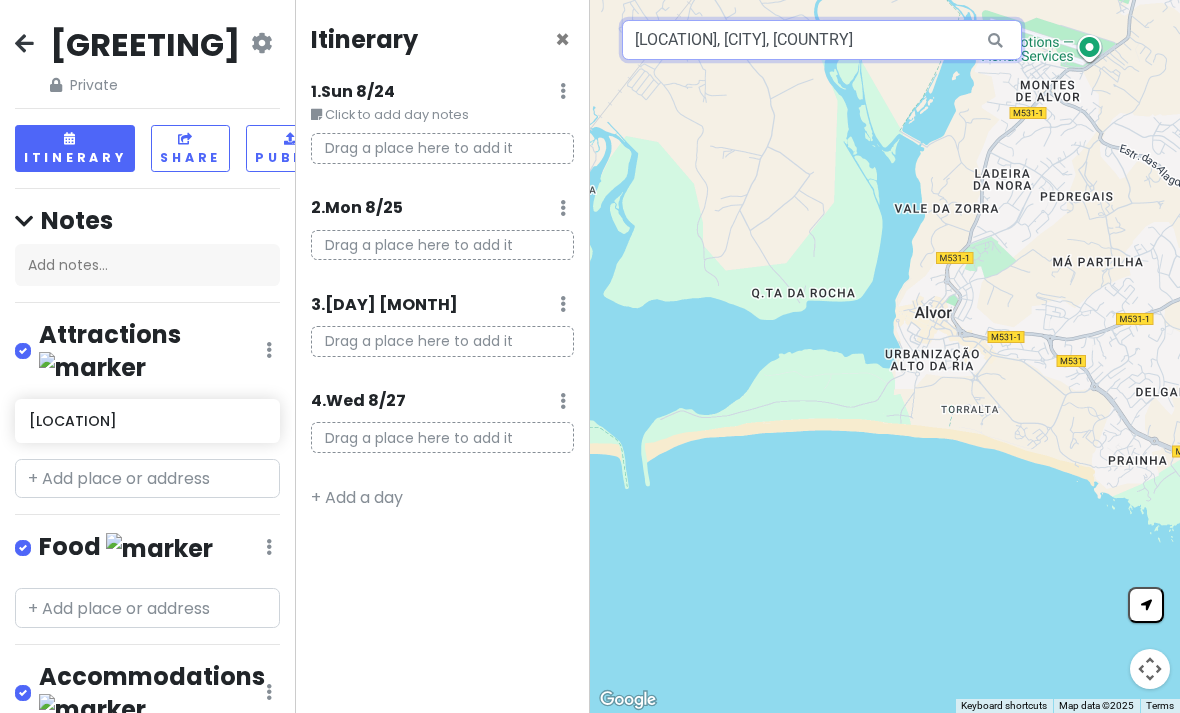 click on "[LOCATION], [CITY], [COUNTRY]" at bounding box center [822, 40] 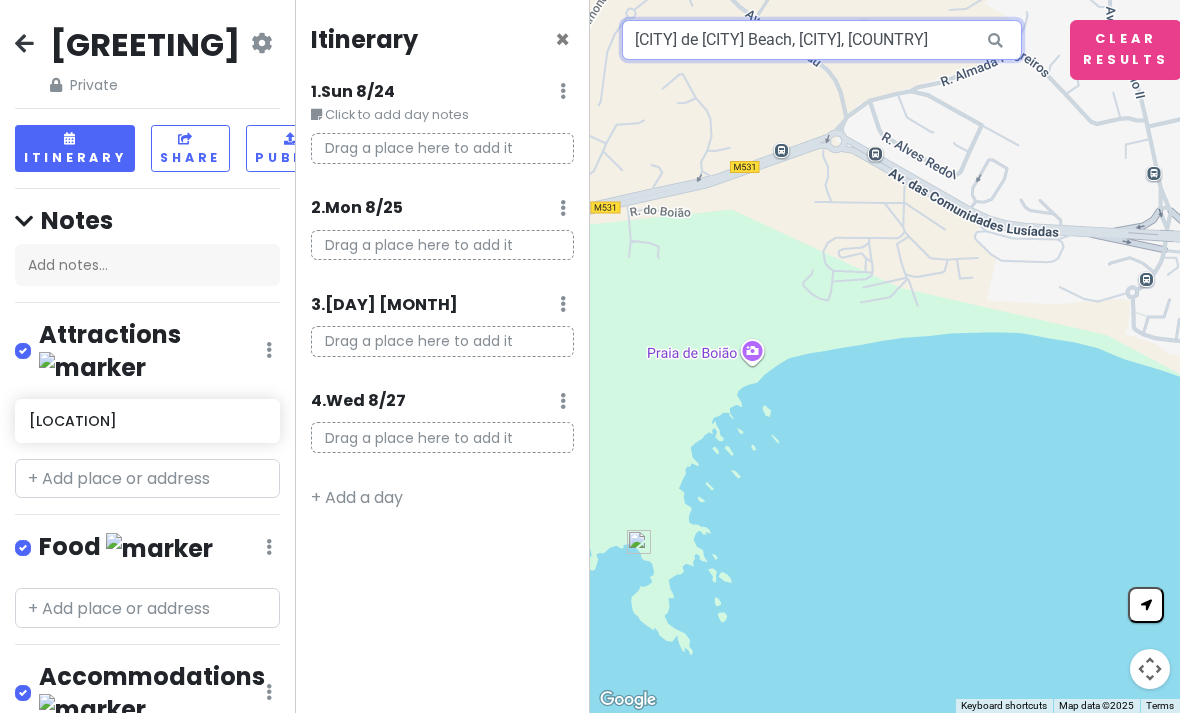 click on "[CITY] de [CITY] Beach, [CITY], [COUNTRY]" at bounding box center [822, 40] 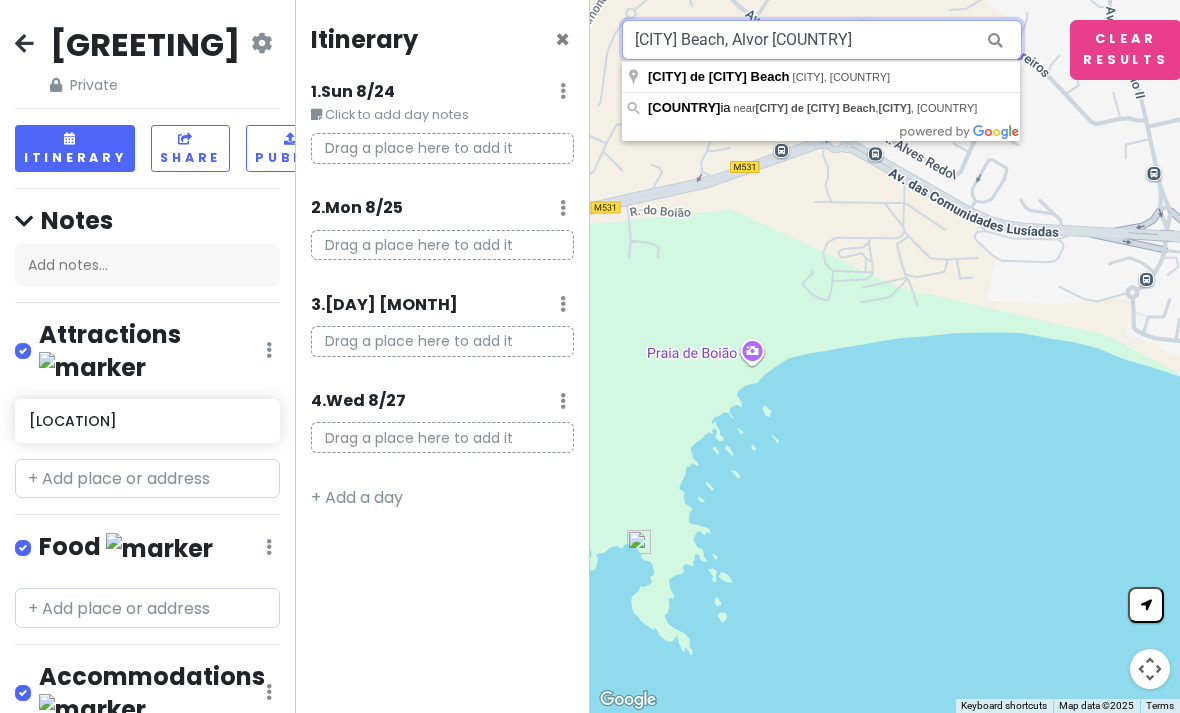 click on "[CITY] Beach, Alvor [COUNTRY]" at bounding box center (822, 40) 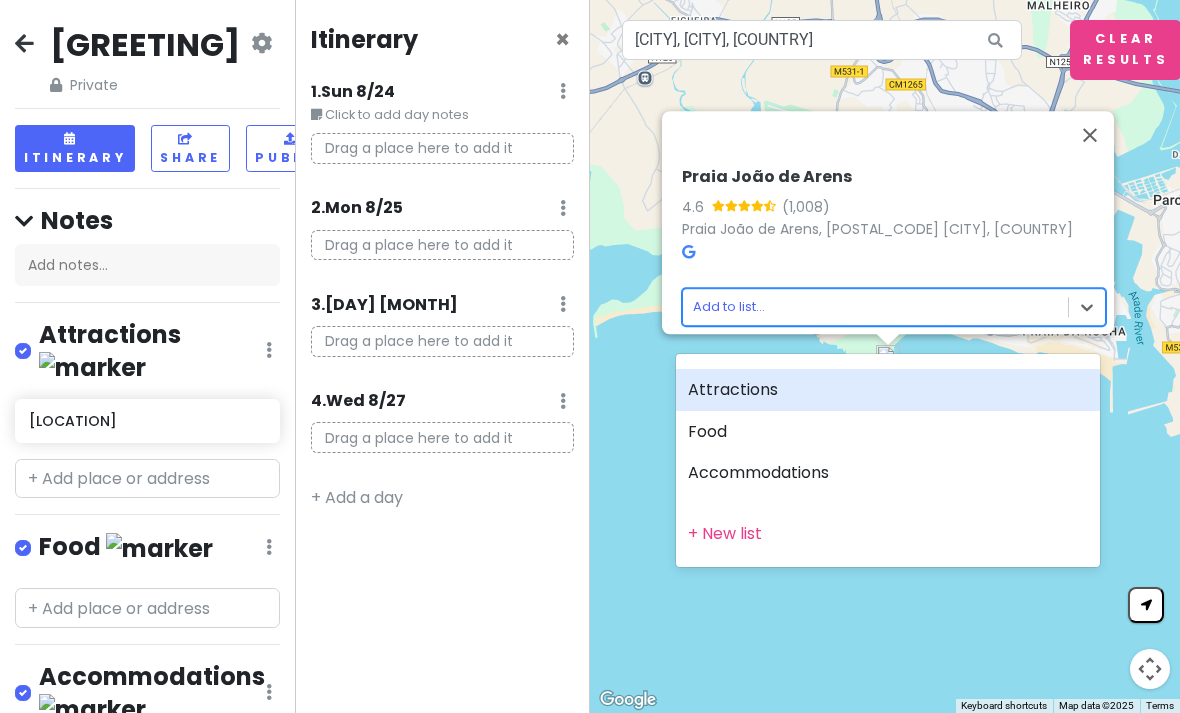 click on "Attractions" at bounding box center [888, 390] 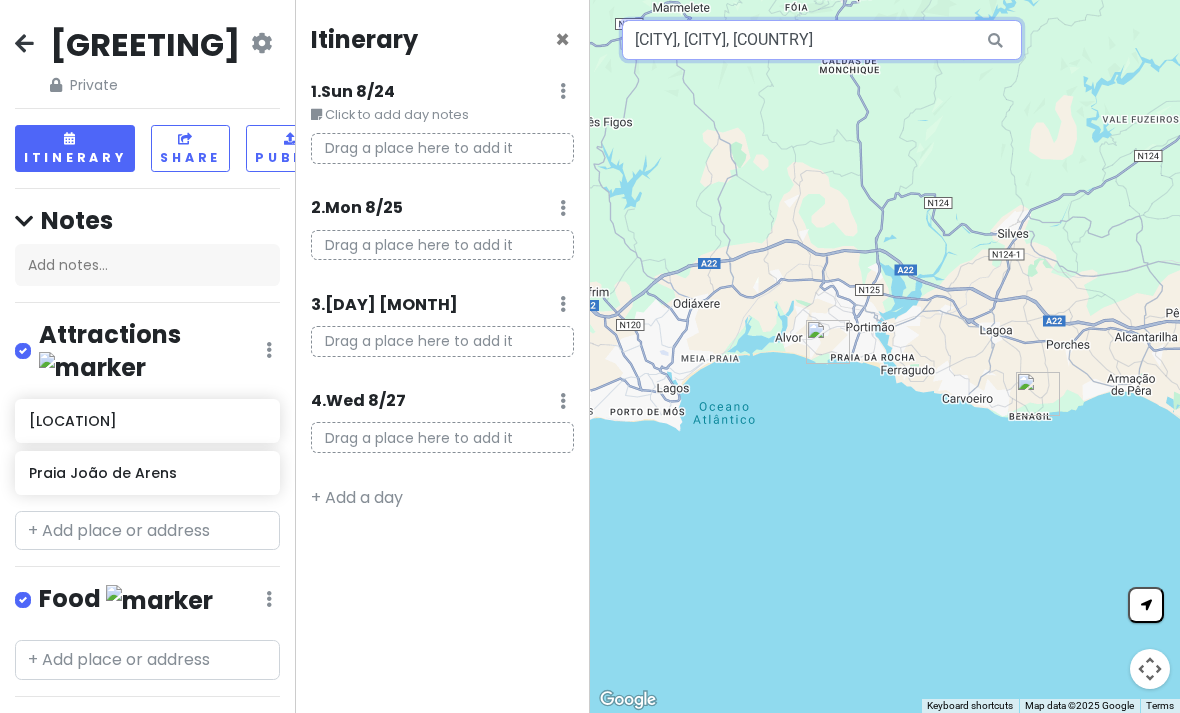 click on "[CITY], [CITY], [COUNTRY]" at bounding box center [822, 40] 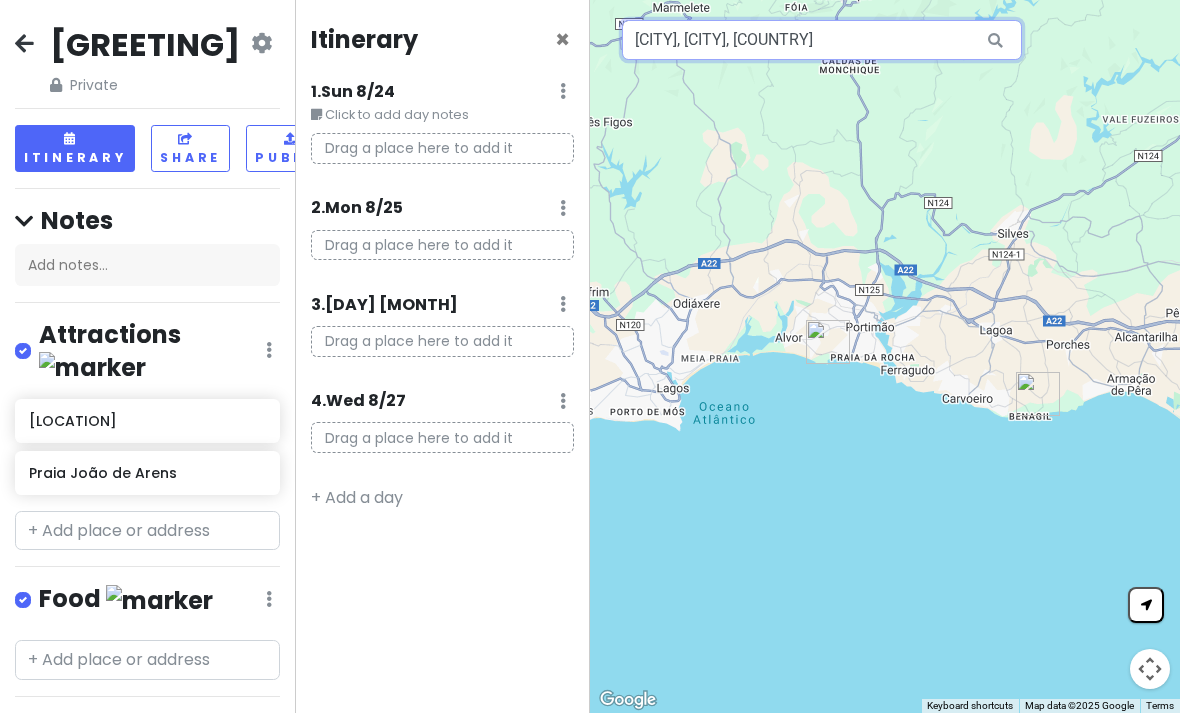 click on "[CITY], [CITY], [COUNTRY]" at bounding box center [822, 40] 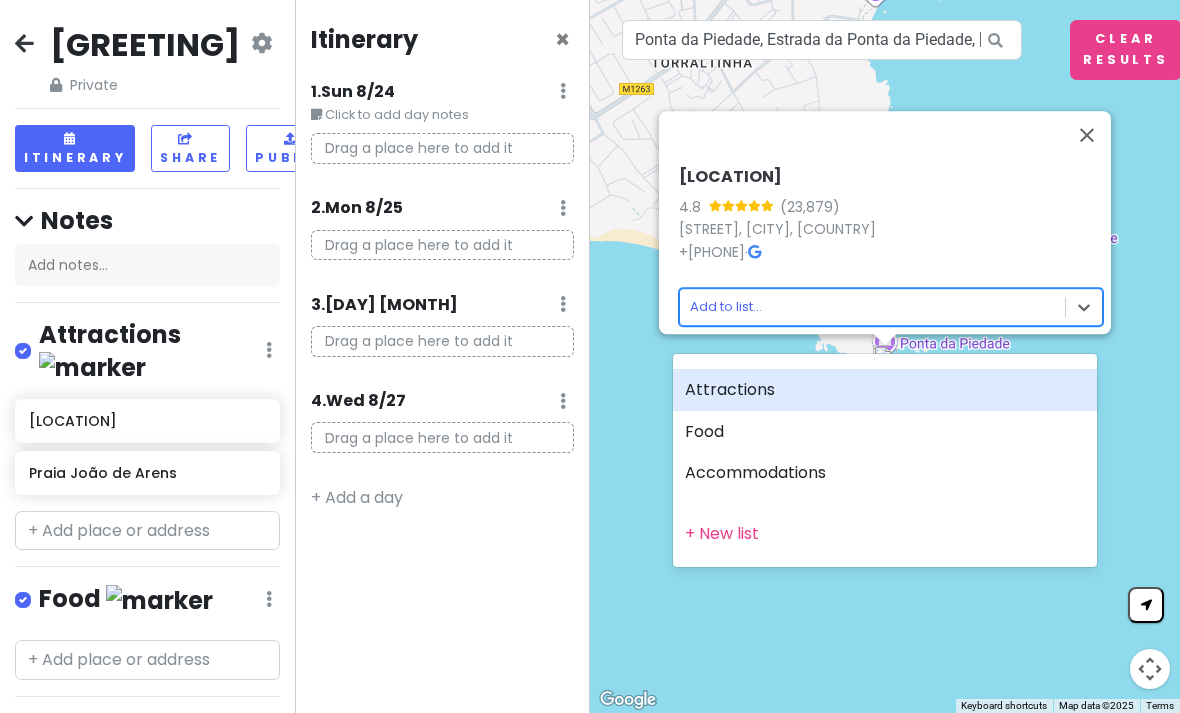 click on "Attractions" at bounding box center [885, 390] 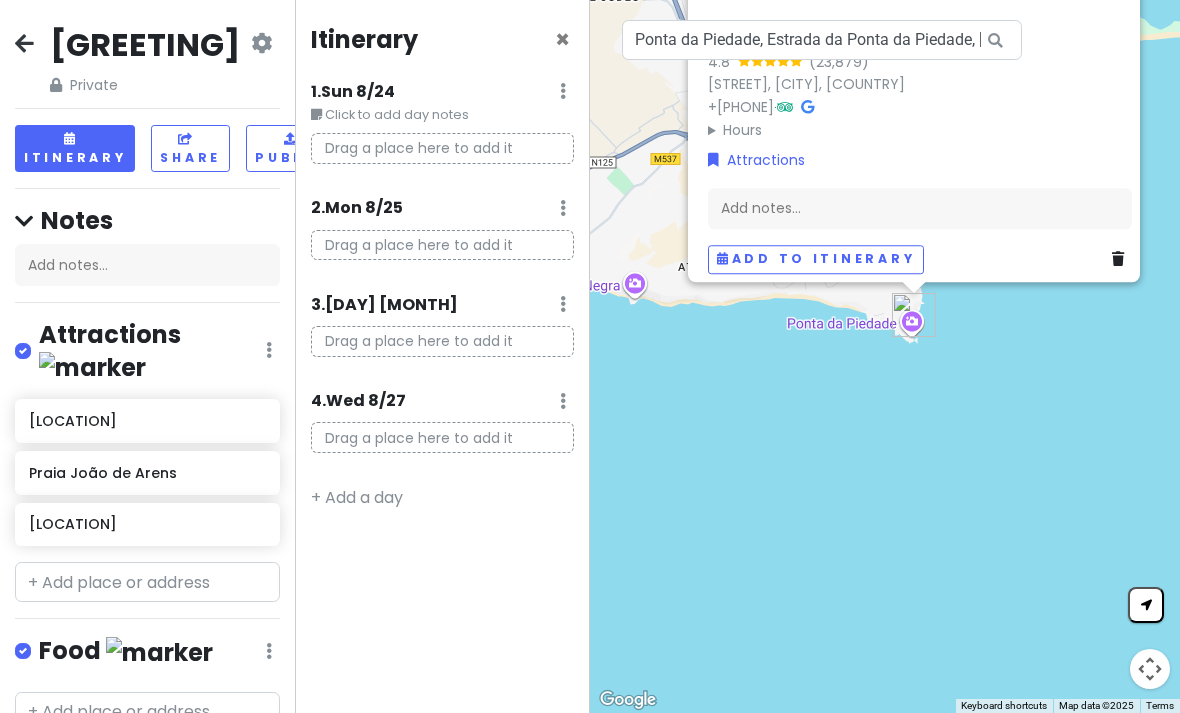 click at bounding box center [1116, -10] 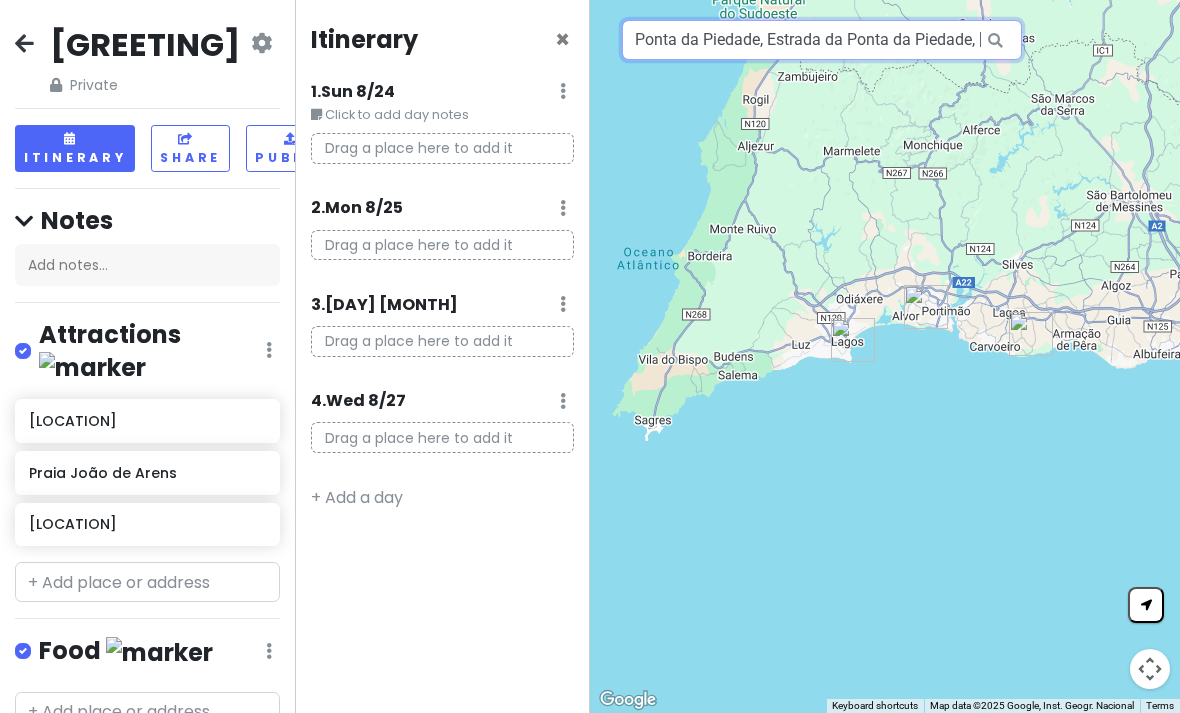 click on "Ponta da Piedade, Estrada da Ponta da Piedade, [CITY], [COUNTRY]" at bounding box center (822, 40) 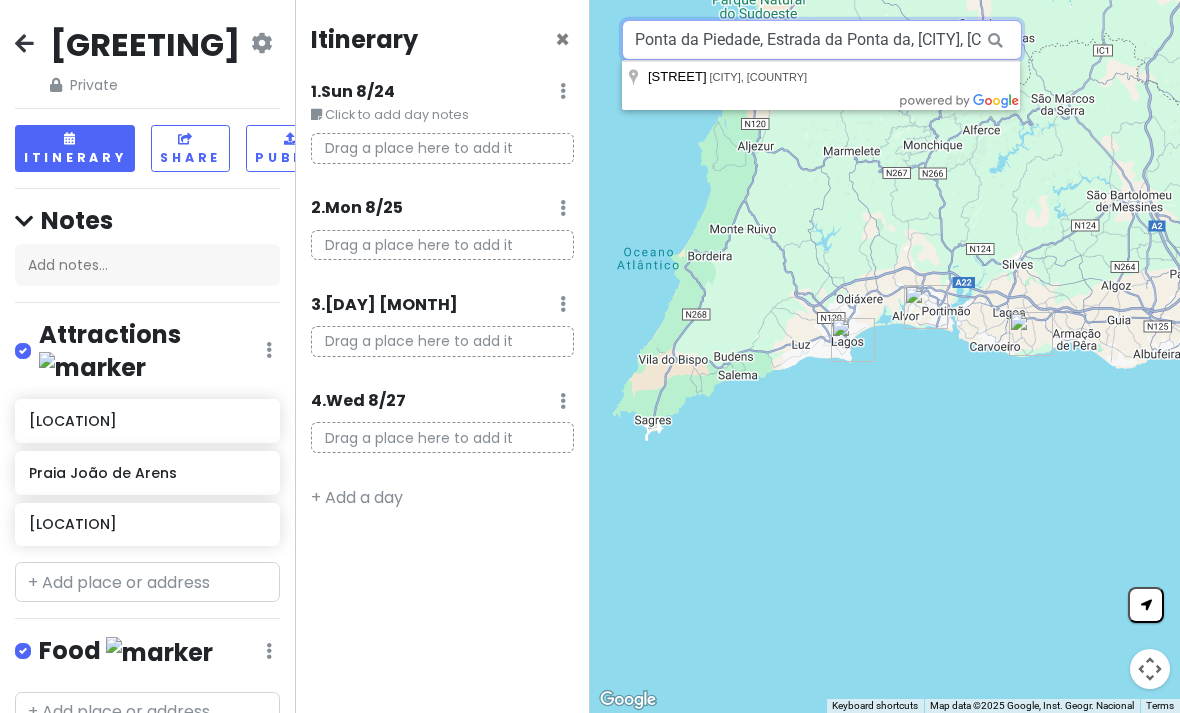 click on "Ponta da Piedade, Estrada da Ponta da, [CITY], [COUNTRY]" at bounding box center [822, 40] 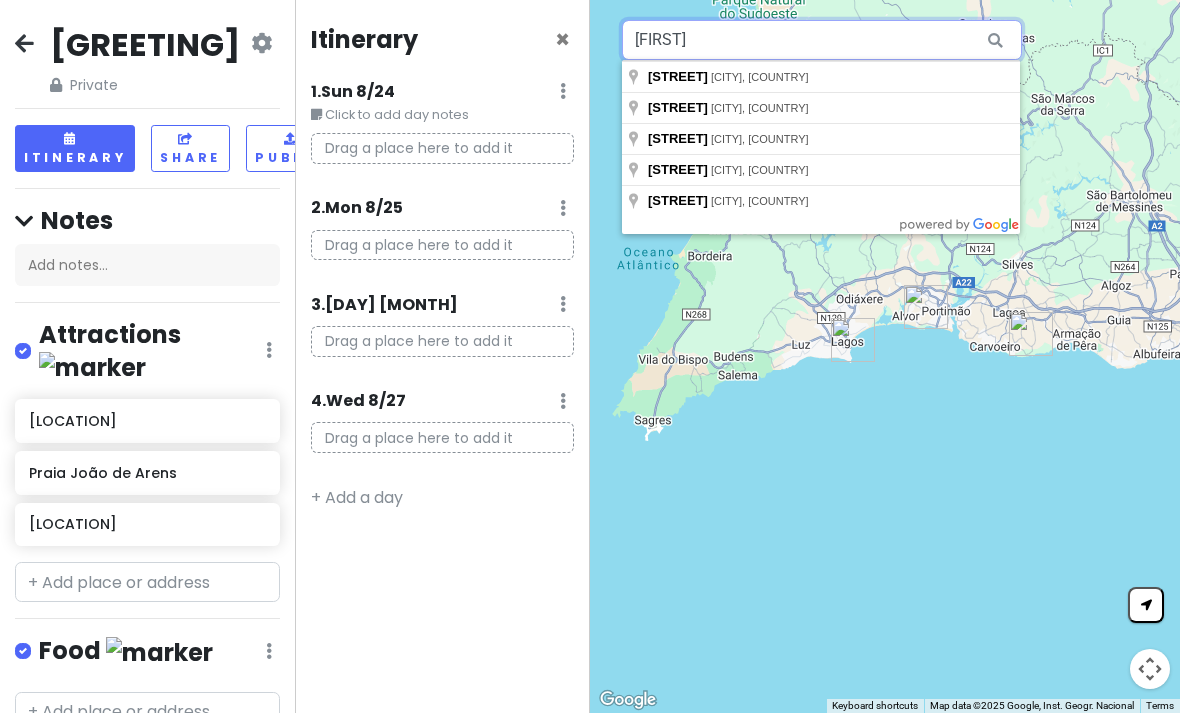 type on "[FIRST] [LAST]" 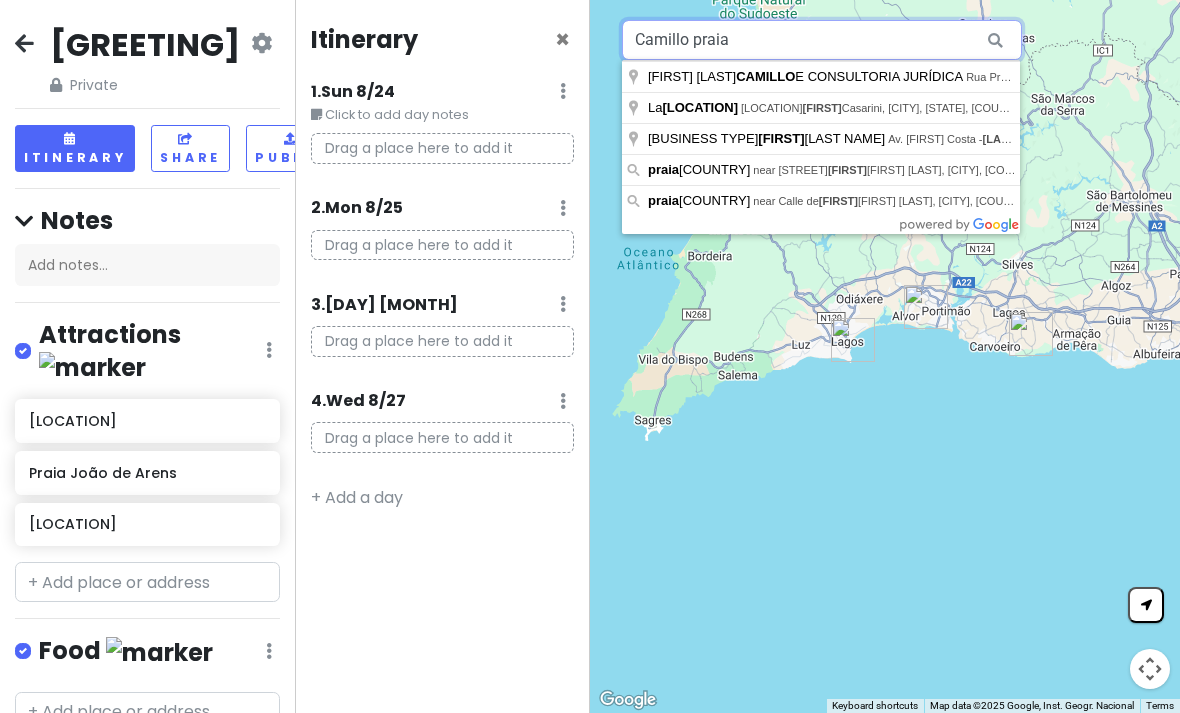 click on "Camillo praia" at bounding box center (822, 40) 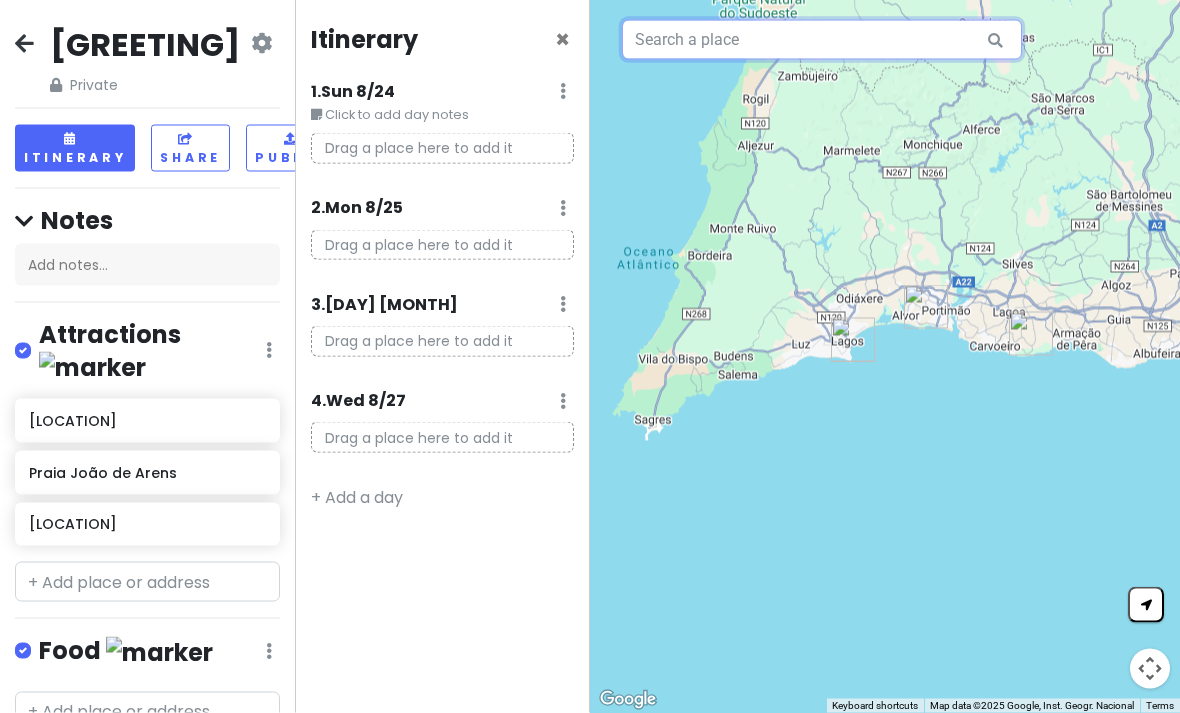 scroll, scrollTop: 66, scrollLeft: 0, axis: vertical 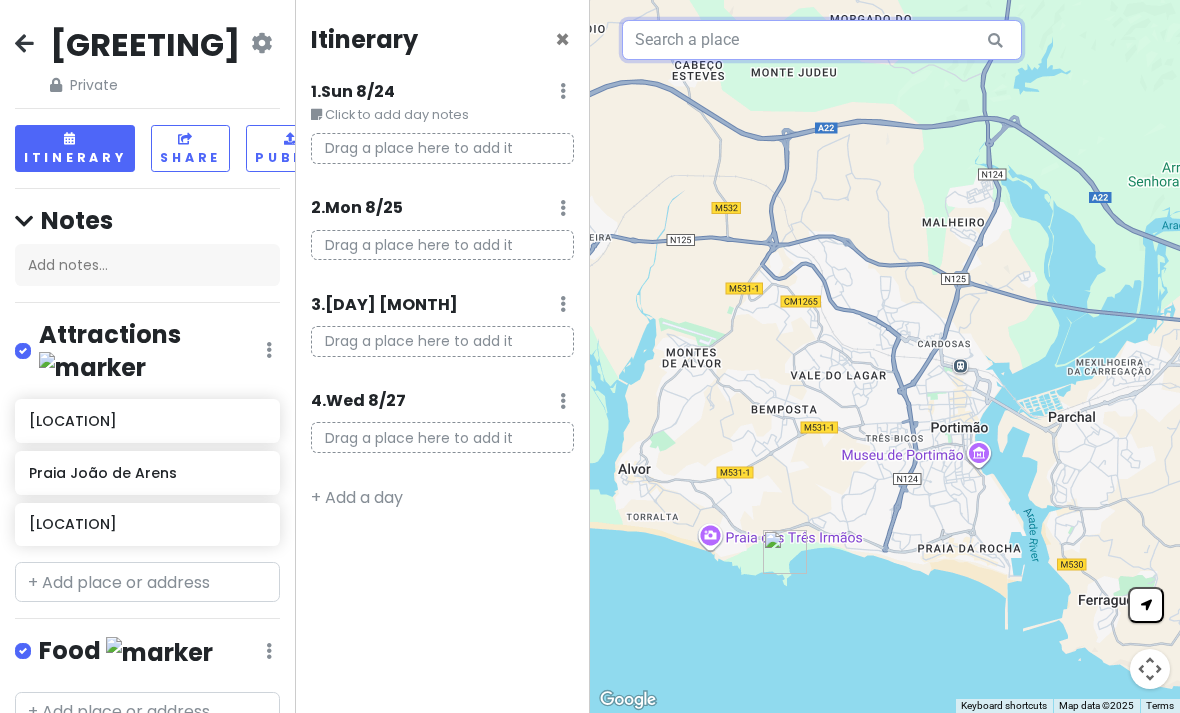 click at bounding box center [822, 40] 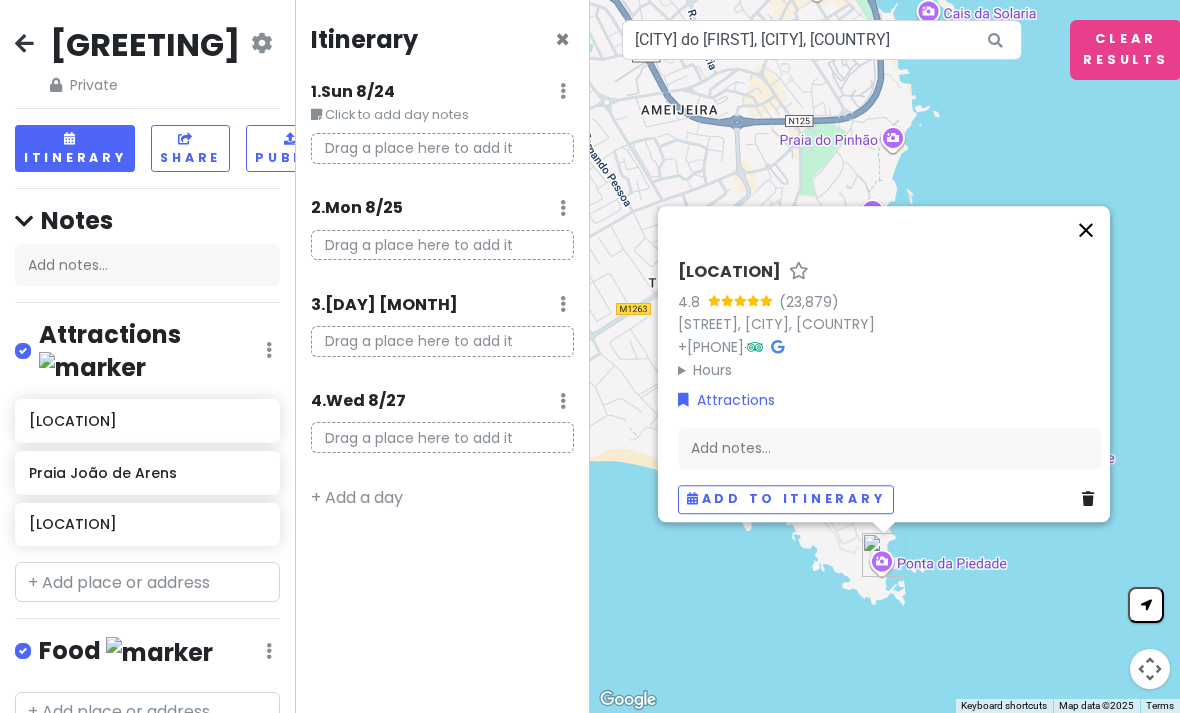 click at bounding box center [1086, 230] 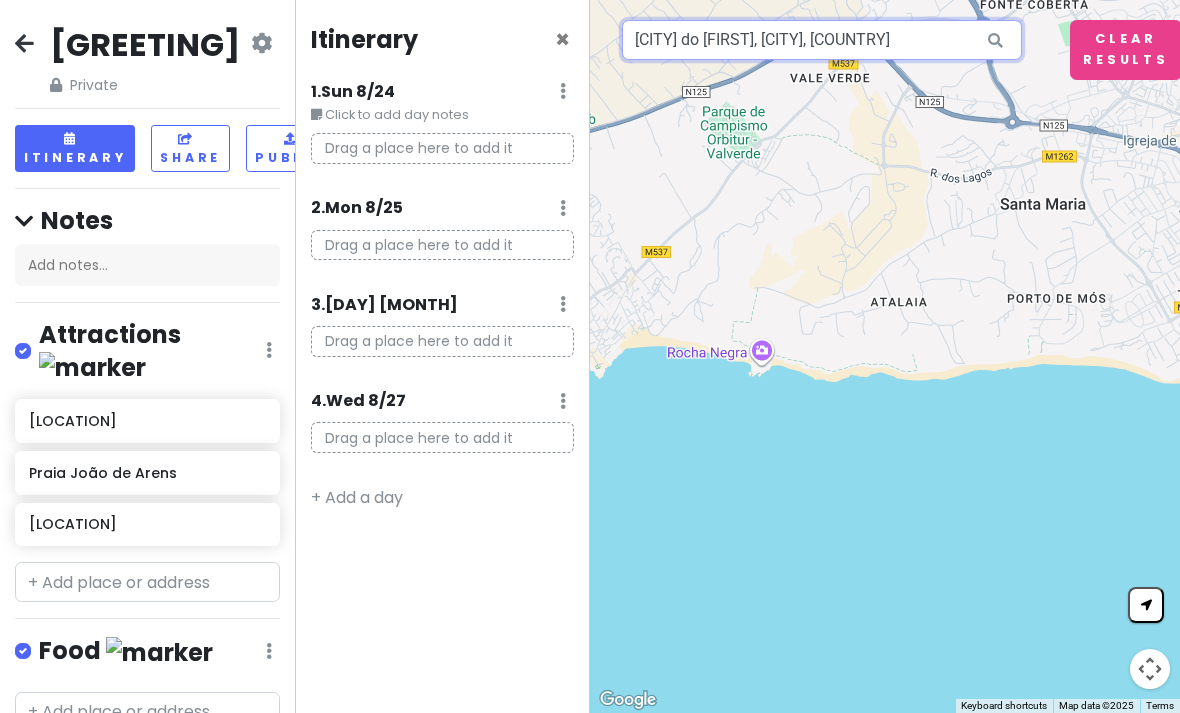 click on "[CITY] do [FIRST], [CITY], [COUNTRY]" at bounding box center (822, 40) 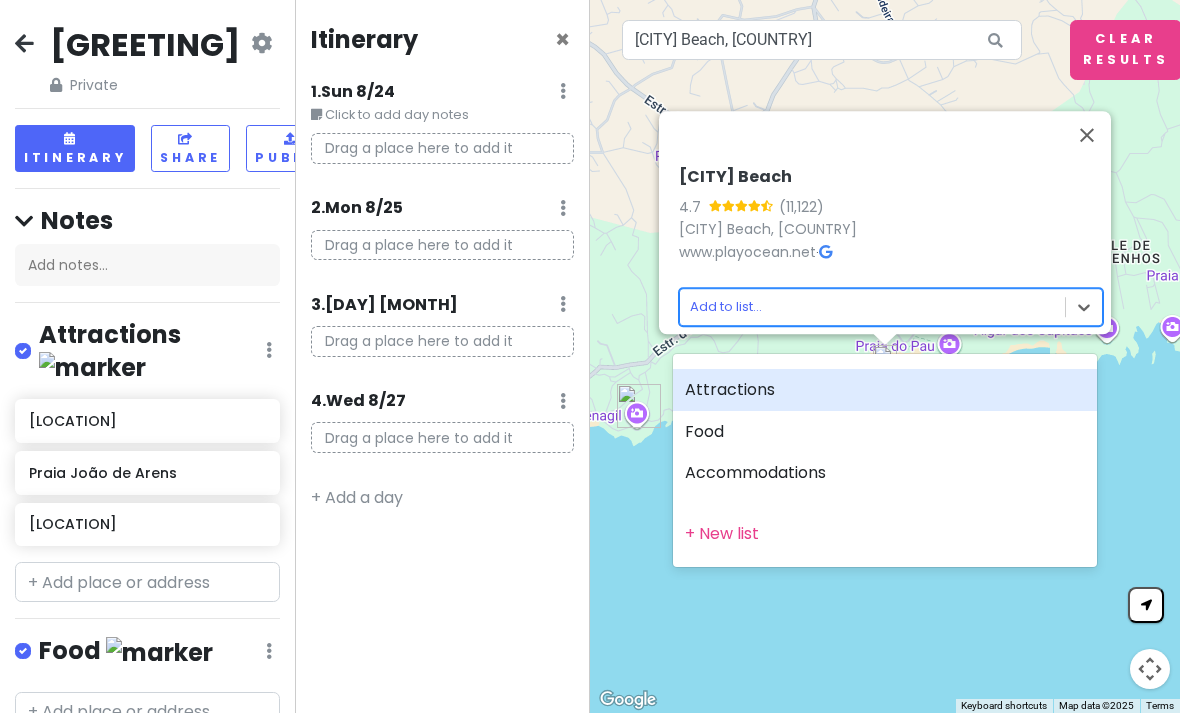 click on "Attractions" at bounding box center (885, 390) 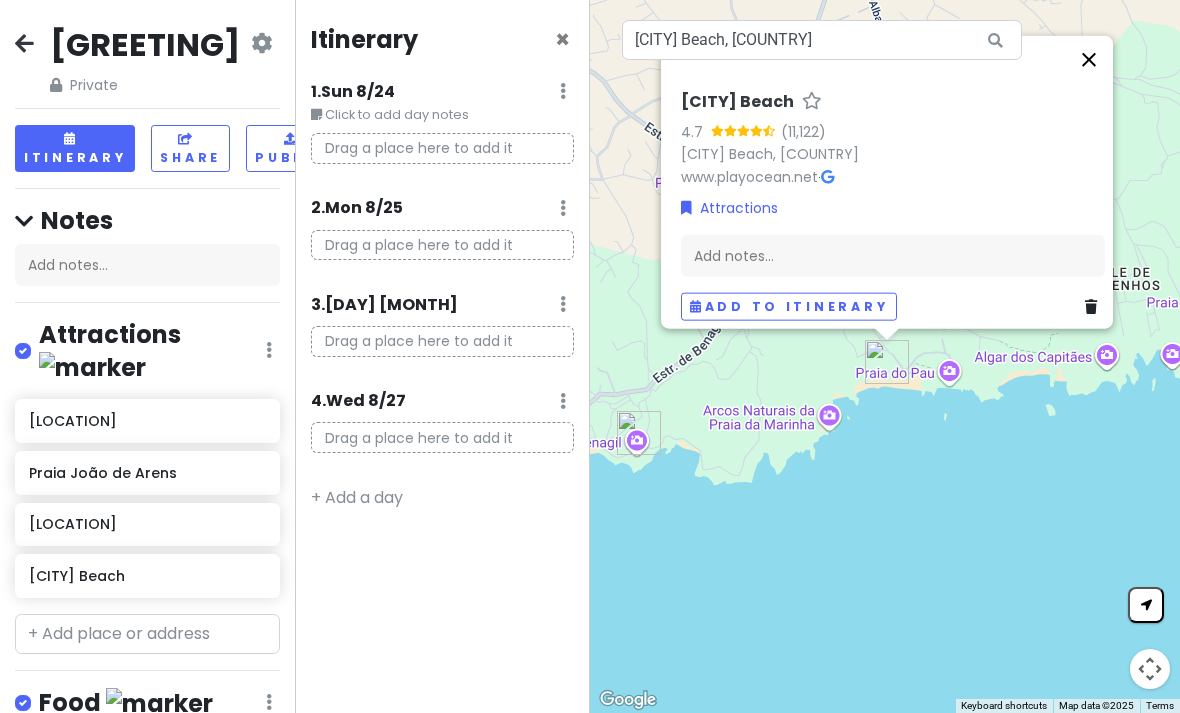 click at bounding box center (1089, 59) 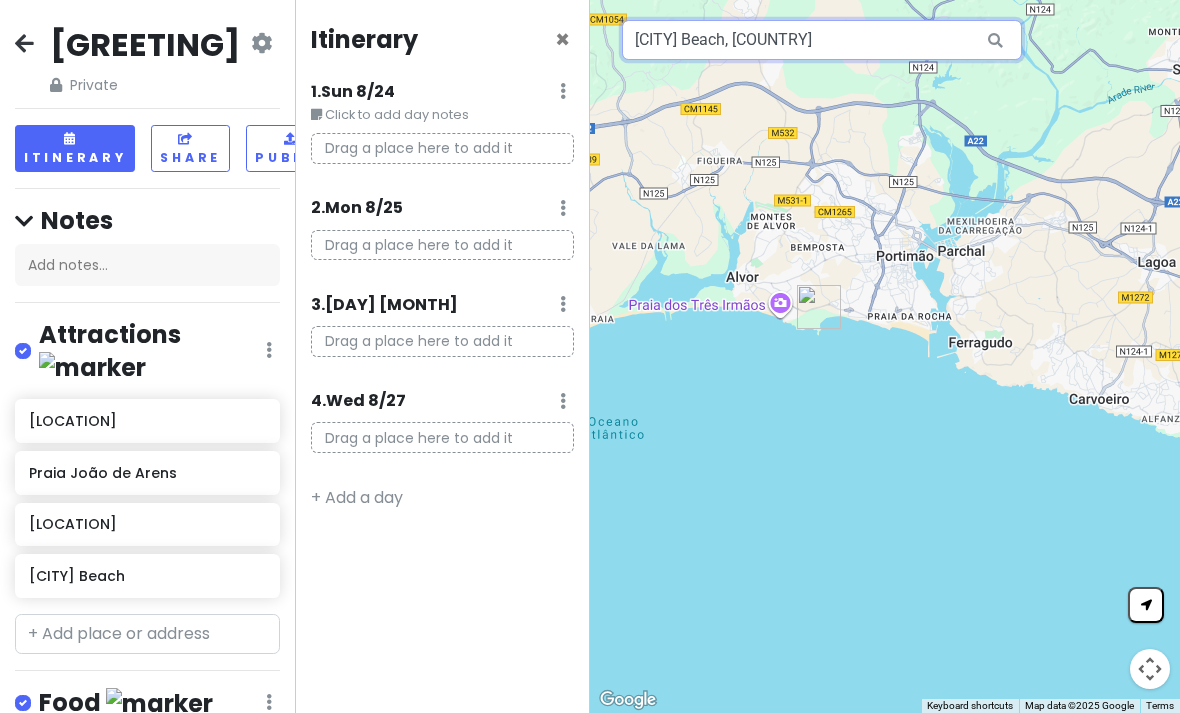 click on "[CITY] Beach, [COUNTRY]" at bounding box center (822, 40) 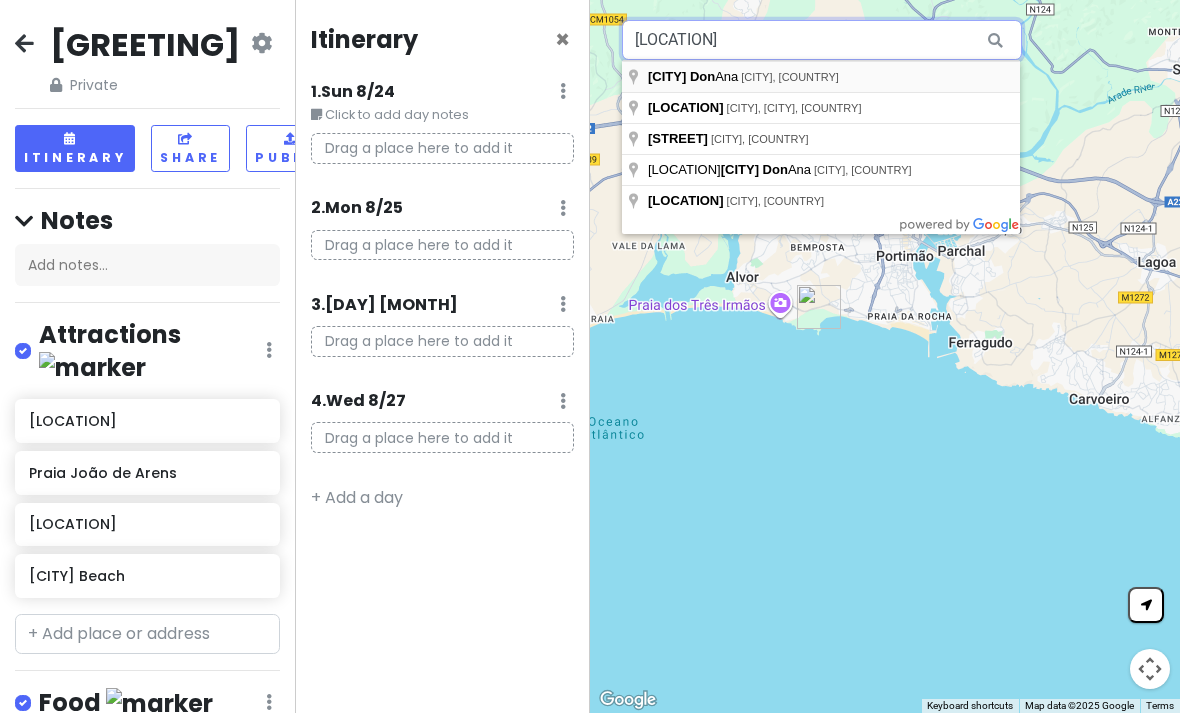 type on "[LOCATION]" 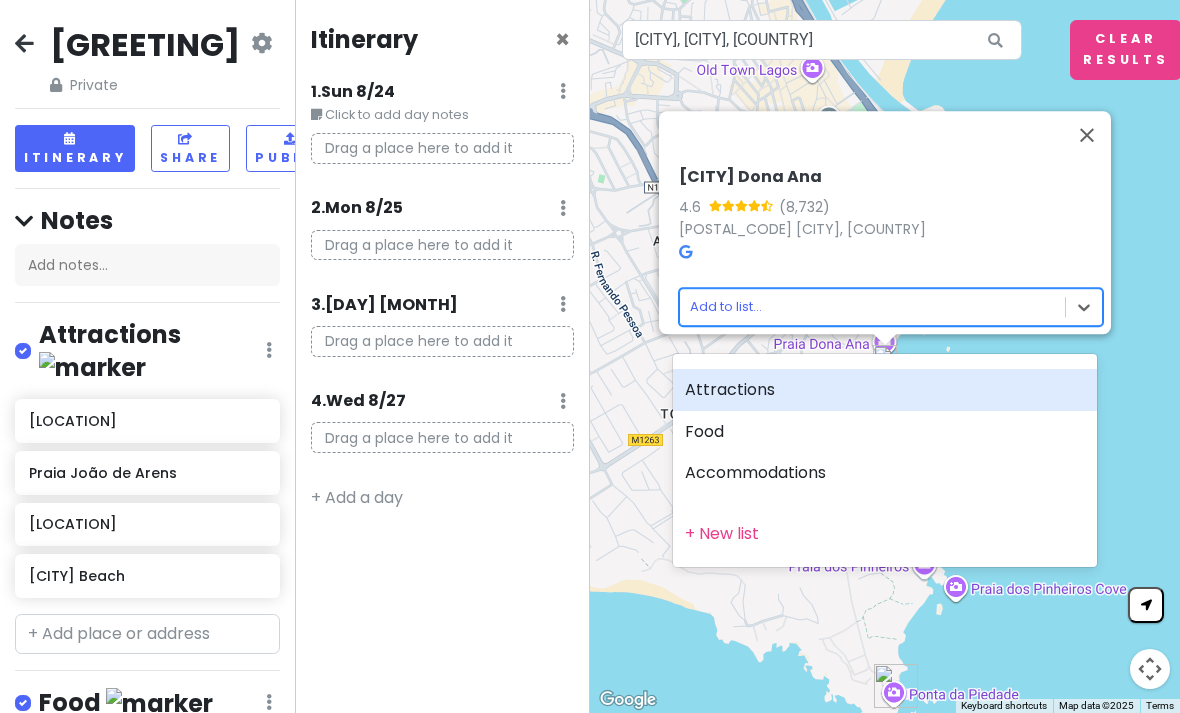 click on "Attractions" at bounding box center (885, 390) 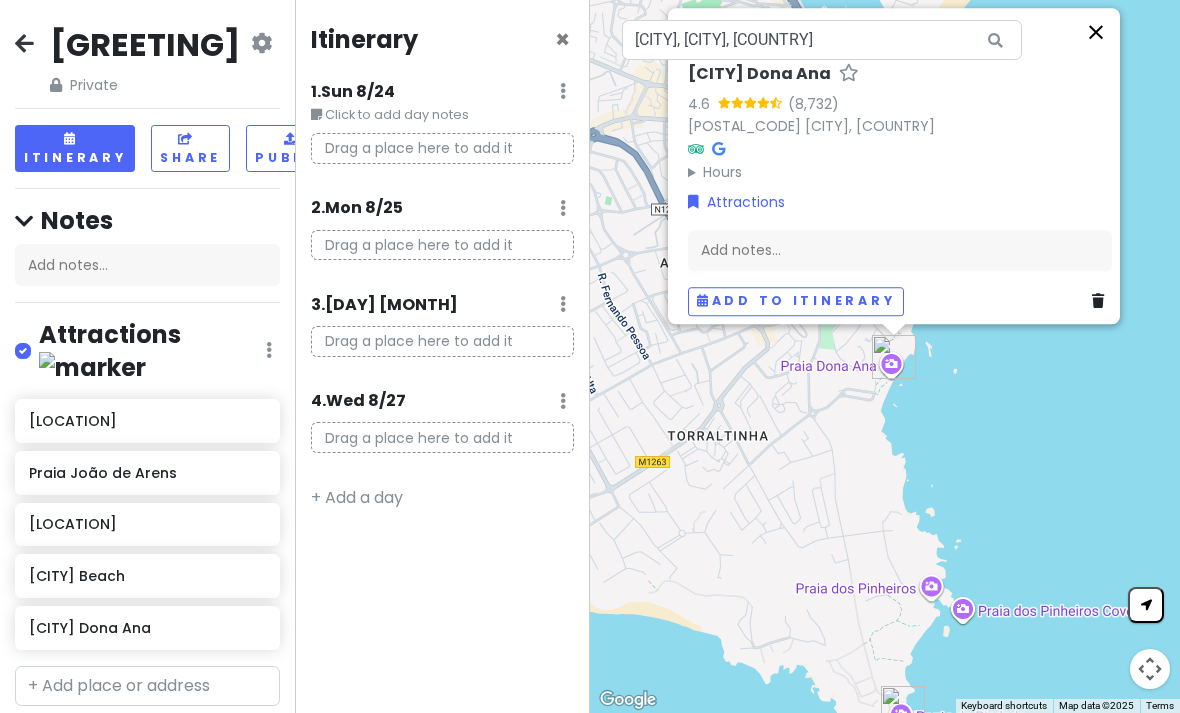 click at bounding box center (1096, 32) 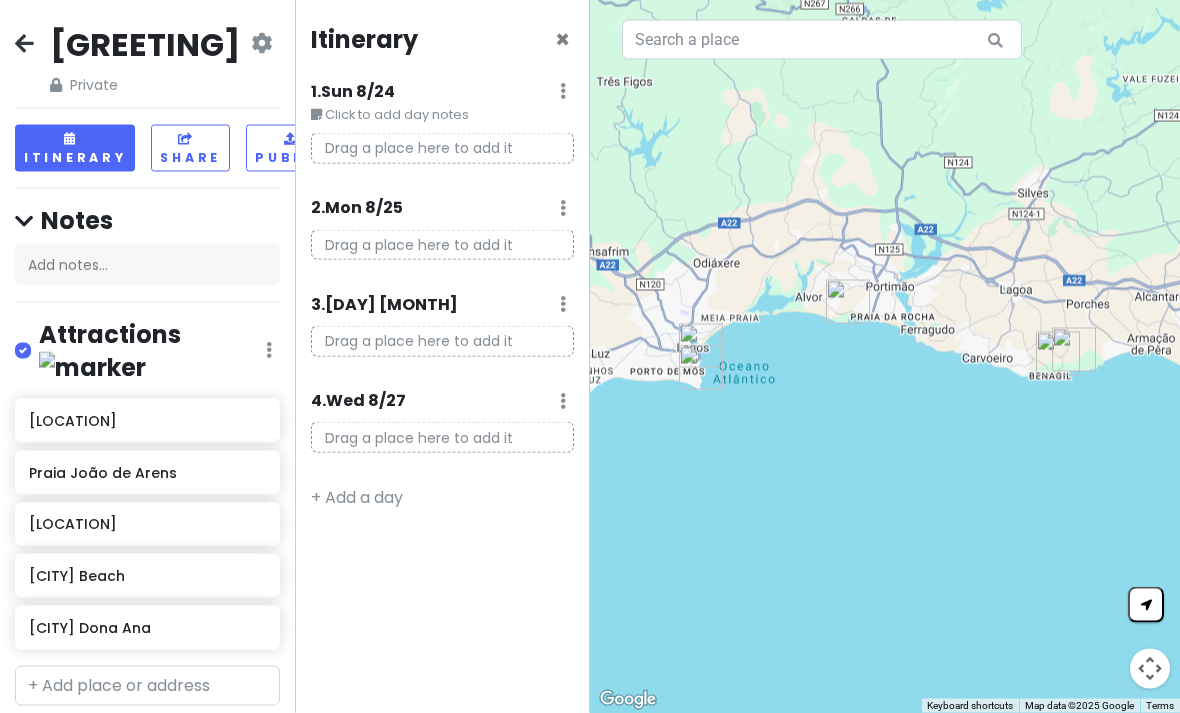scroll, scrollTop: 66, scrollLeft: 0, axis: vertical 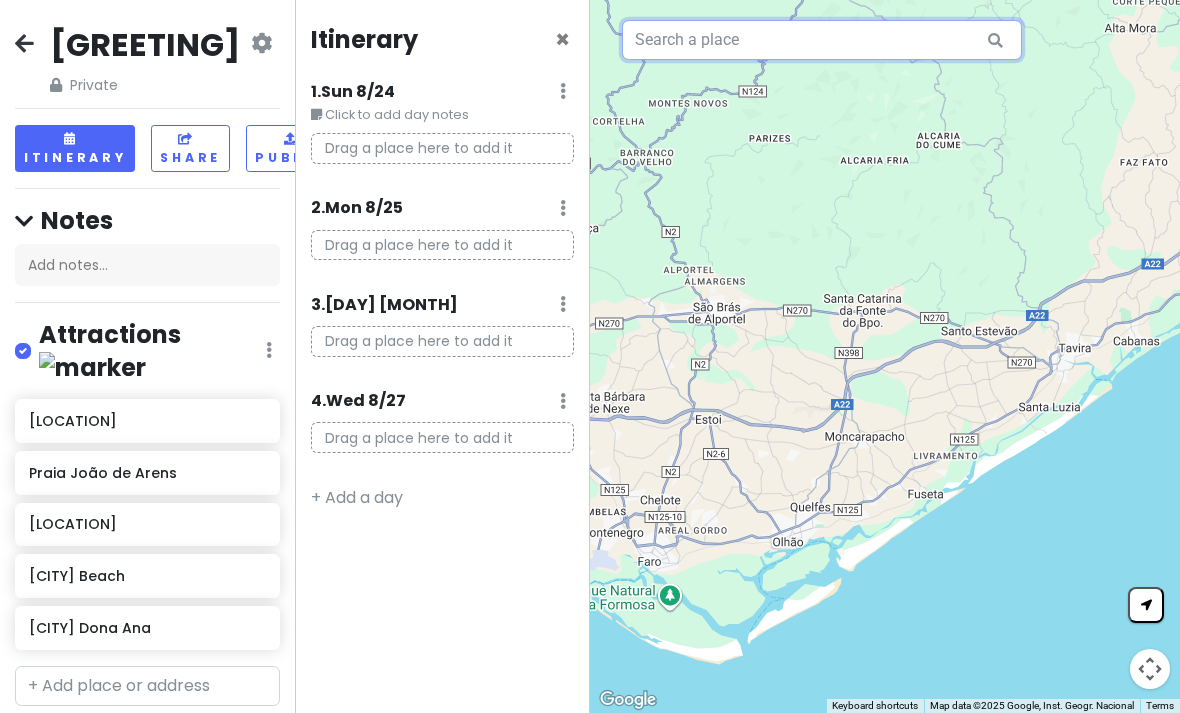 click at bounding box center [822, 40] 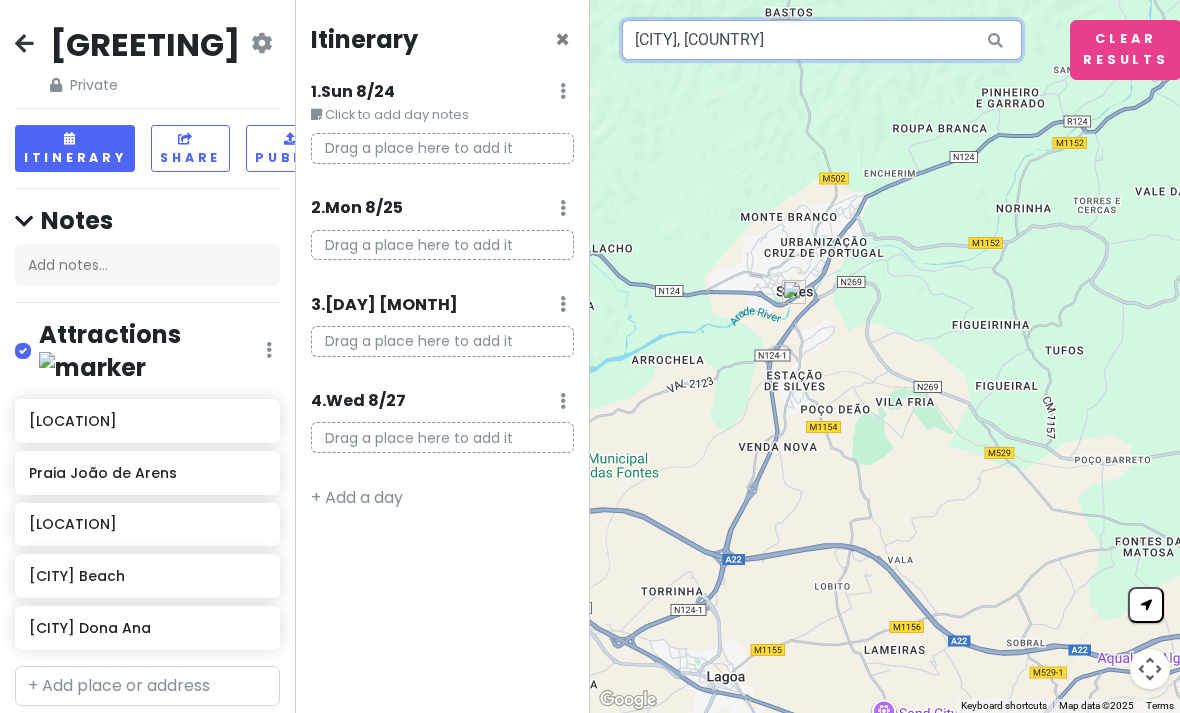 click on "[CITY], [COUNTRY]" at bounding box center (822, 40) 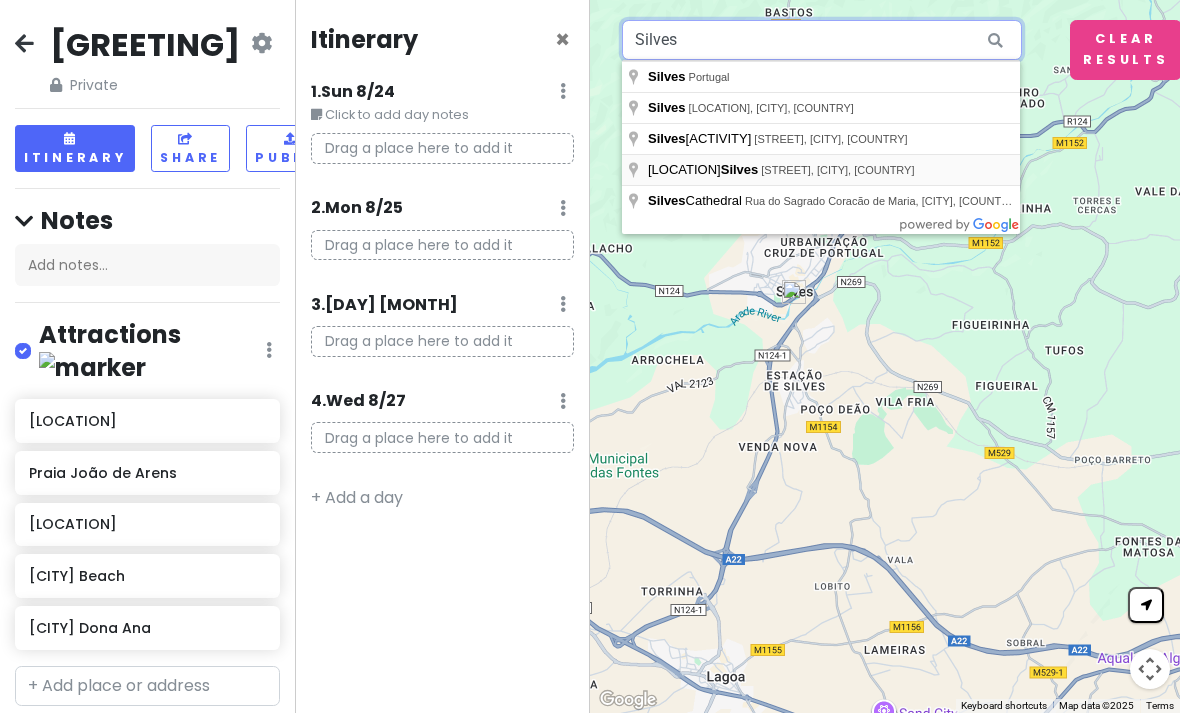 type on "Silves" 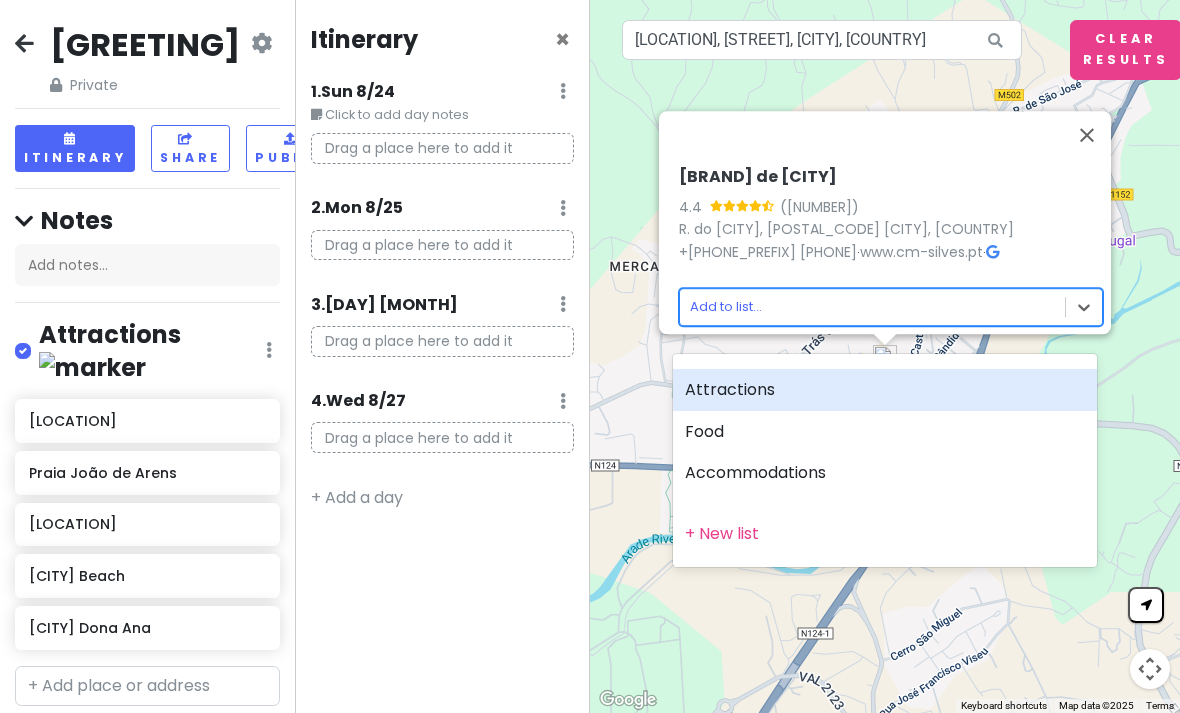 click on "Attractions" at bounding box center [885, 390] 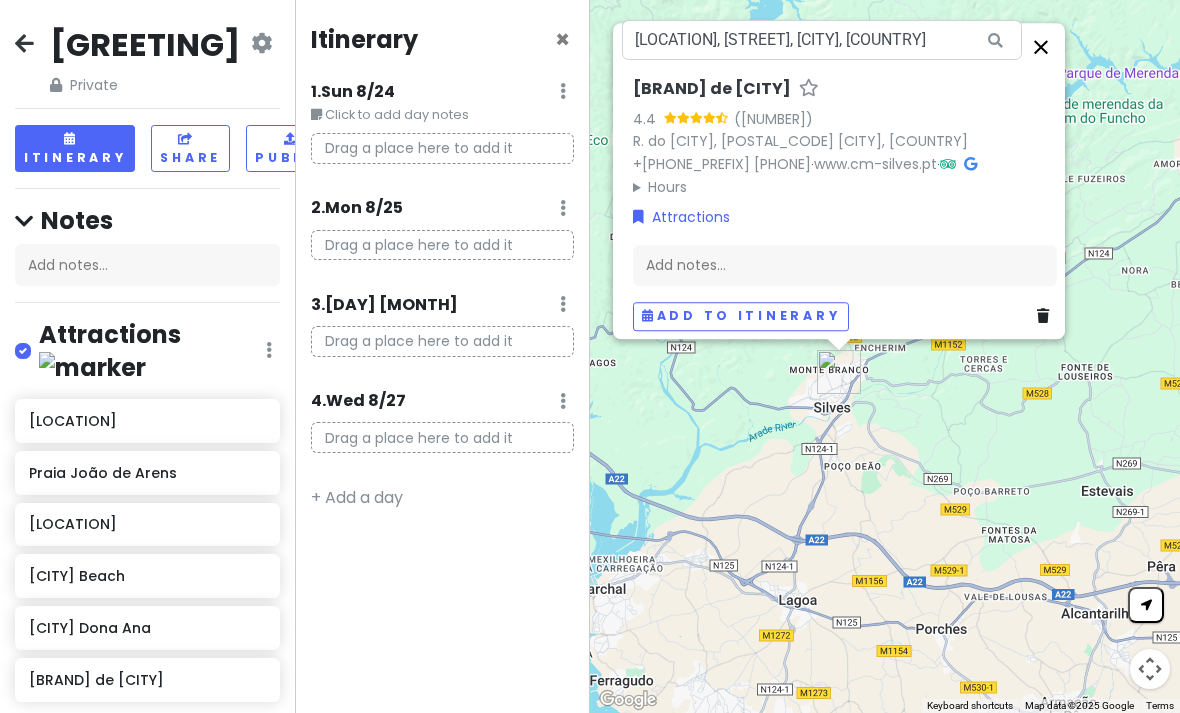 click at bounding box center [1041, 47] 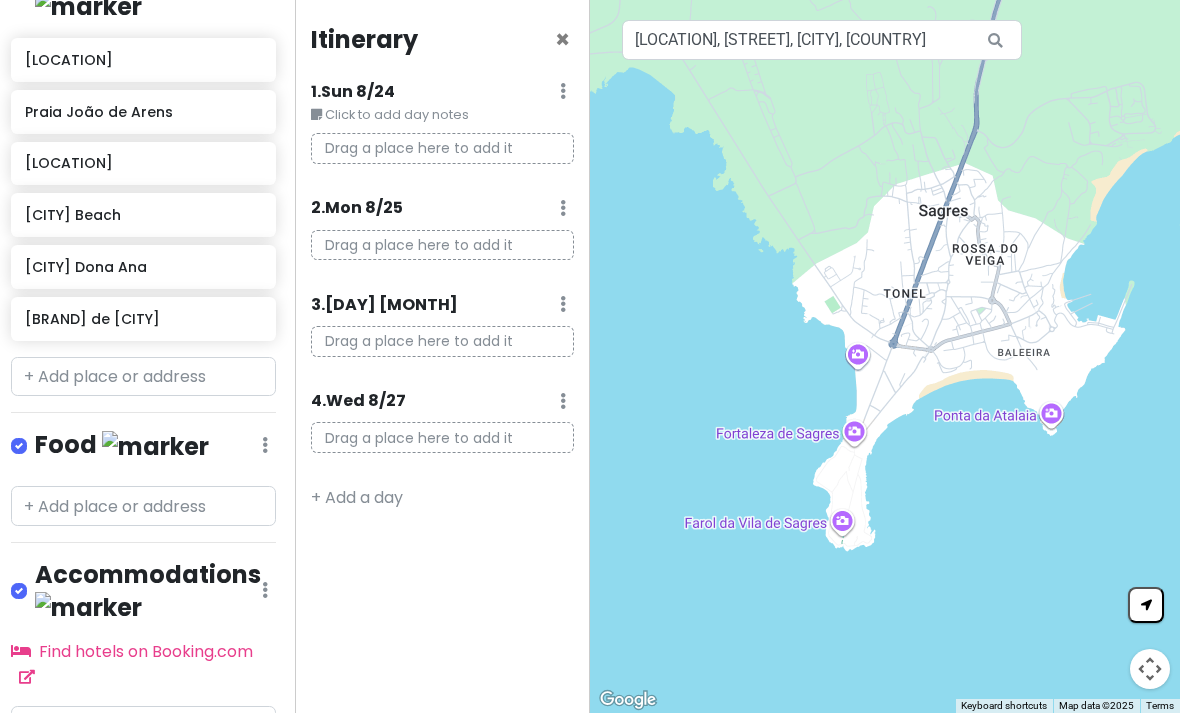 scroll, scrollTop: 359, scrollLeft: 5, axis: both 